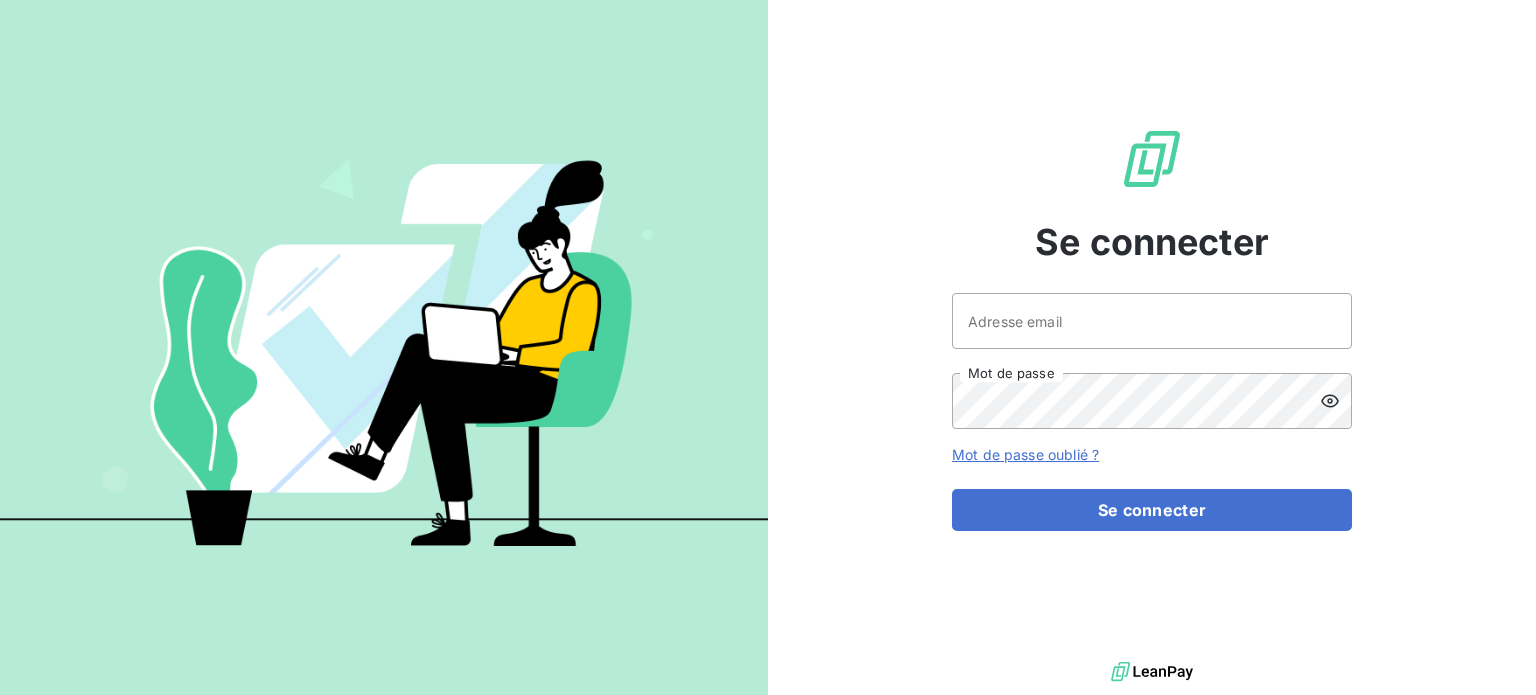 scroll, scrollTop: 0, scrollLeft: 0, axis: both 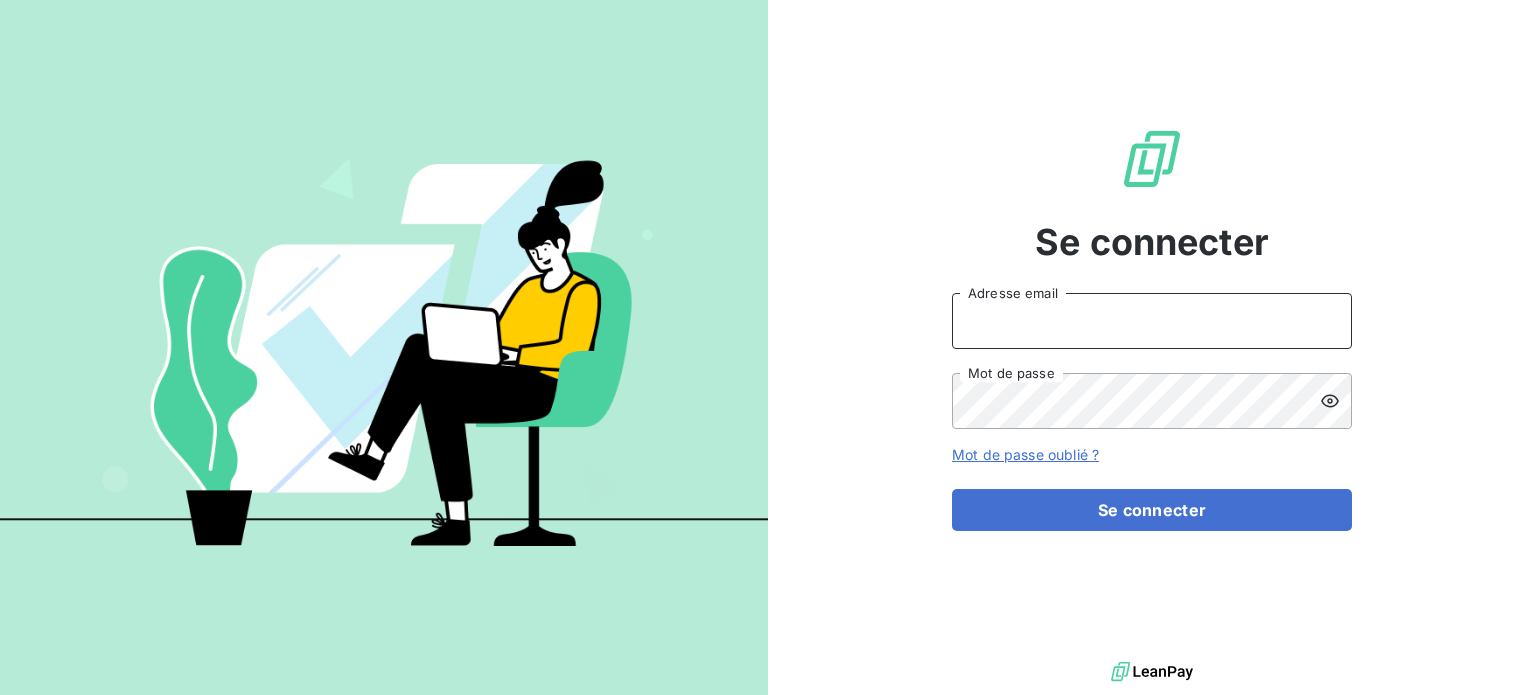click on "Adresse email" at bounding box center (1152, 321) 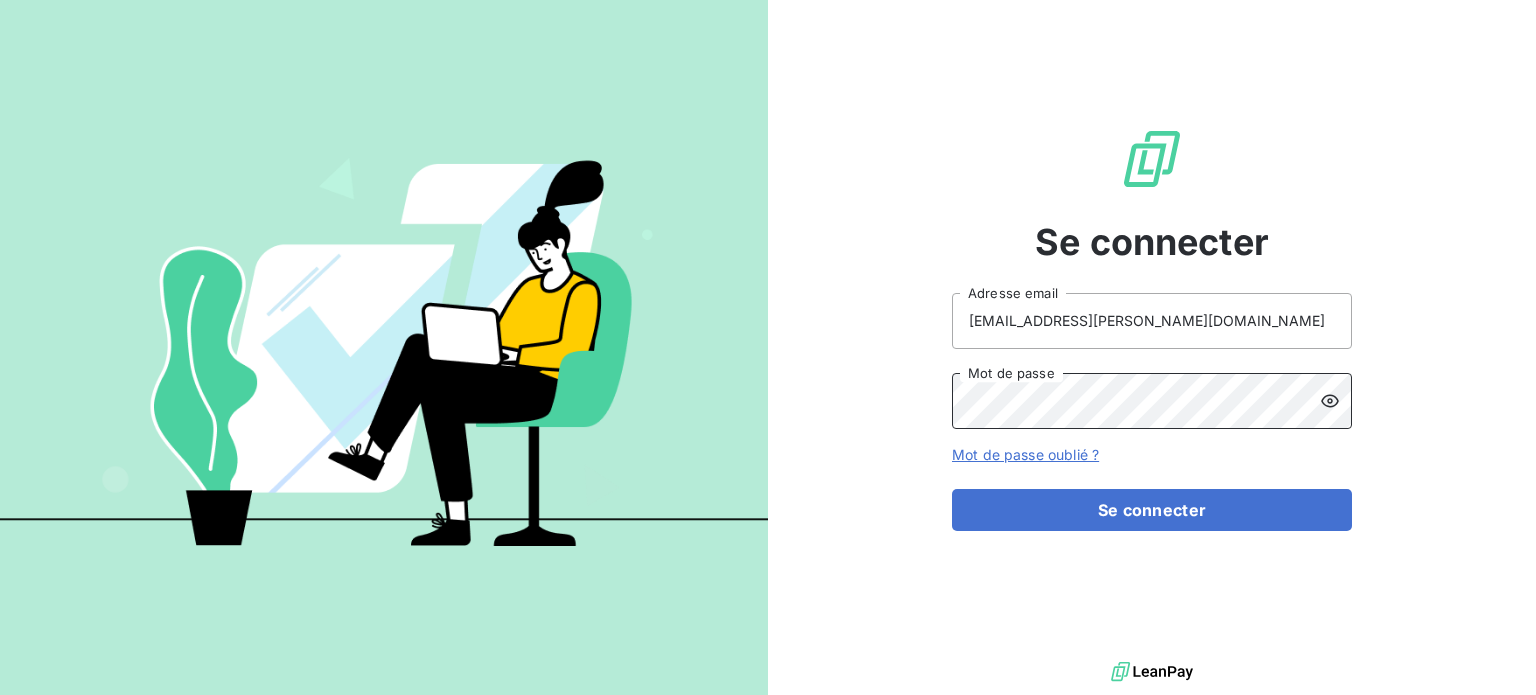 click on "Se connecter" at bounding box center (1152, 510) 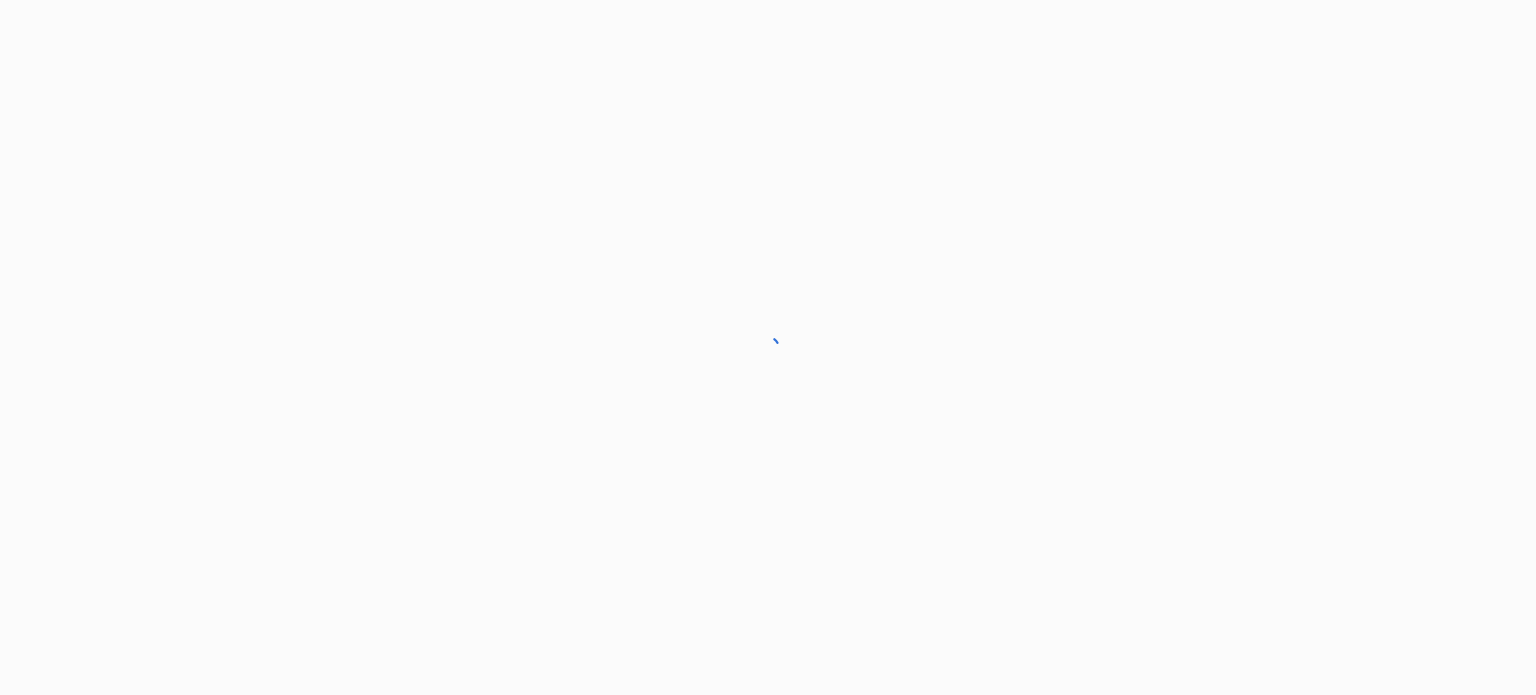 scroll, scrollTop: 0, scrollLeft: 0, axis: both 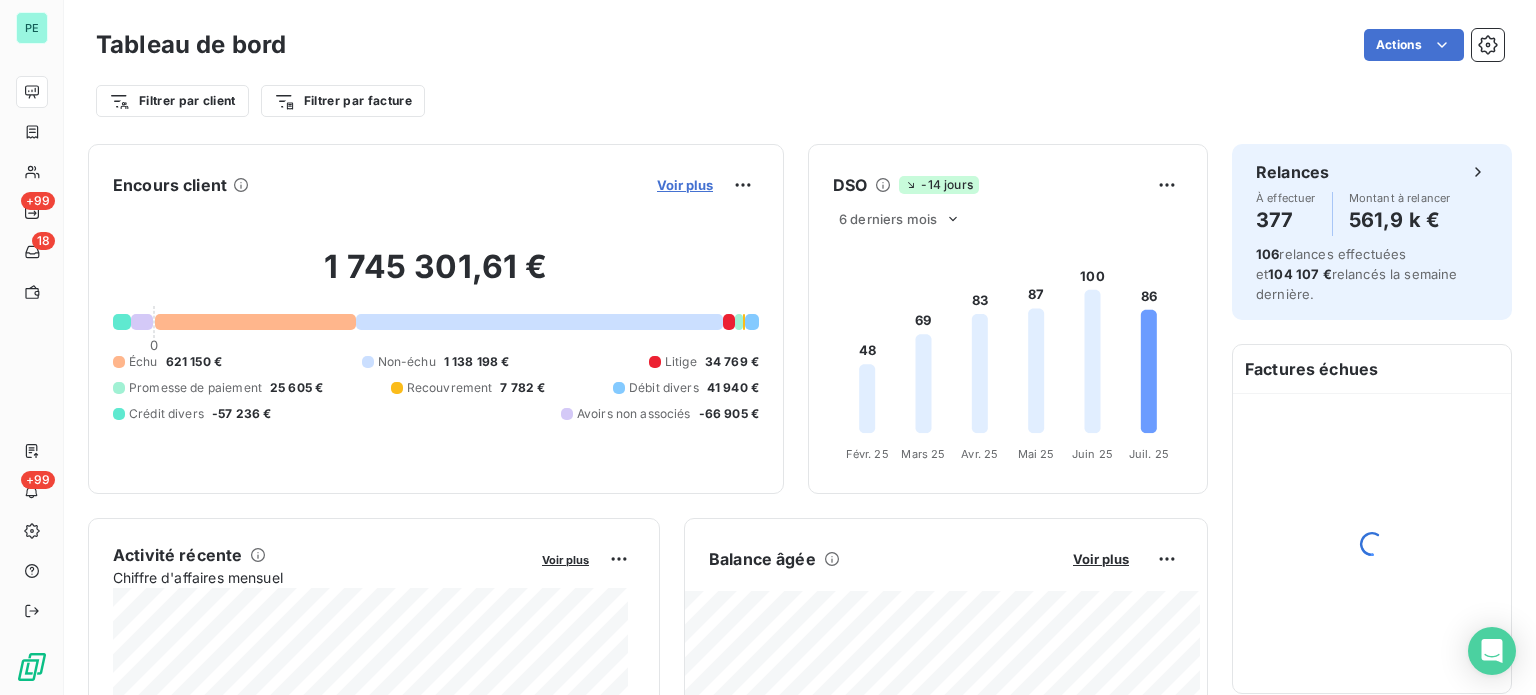 click on "Voir plus" at bounding box center [685, 185] 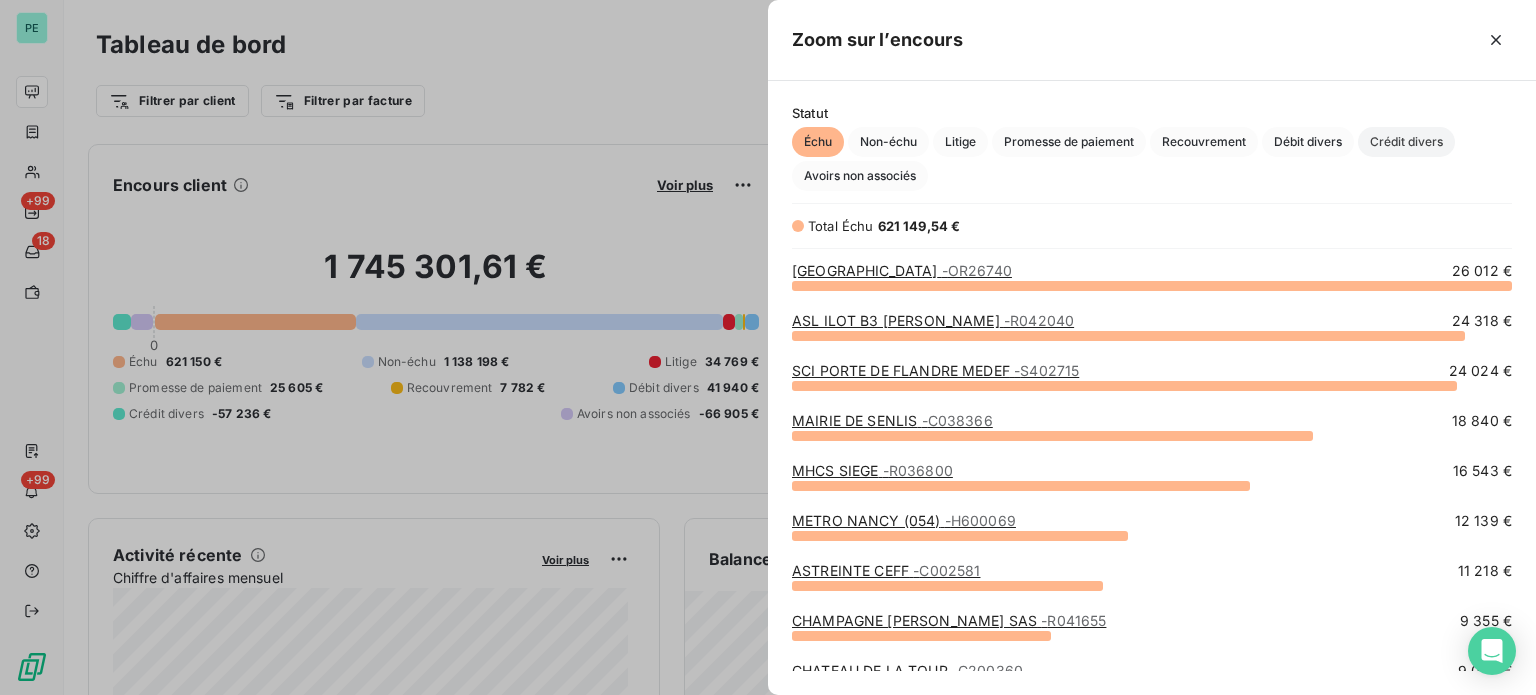 scroll, scrollTop: 16, scrollLeft: 16, axis: both 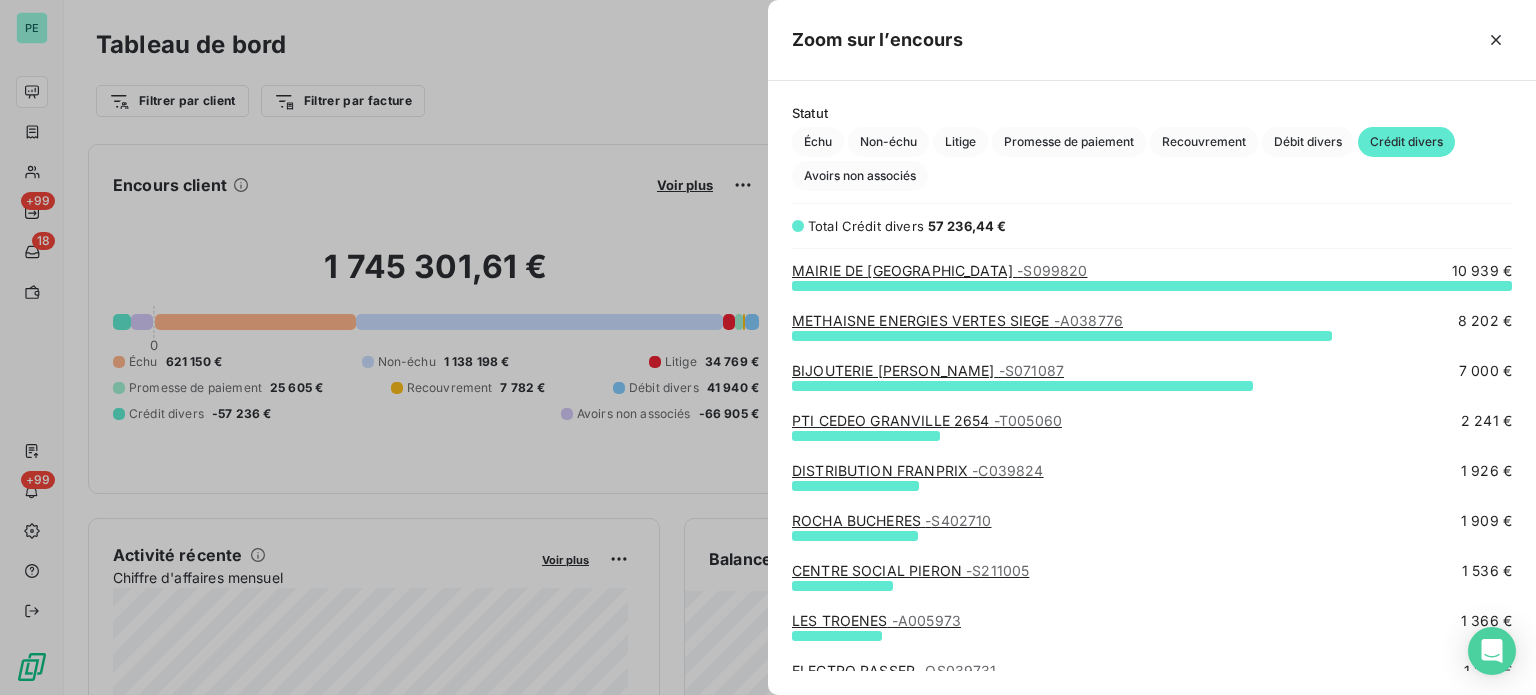 click at bounding box center (768, 347) 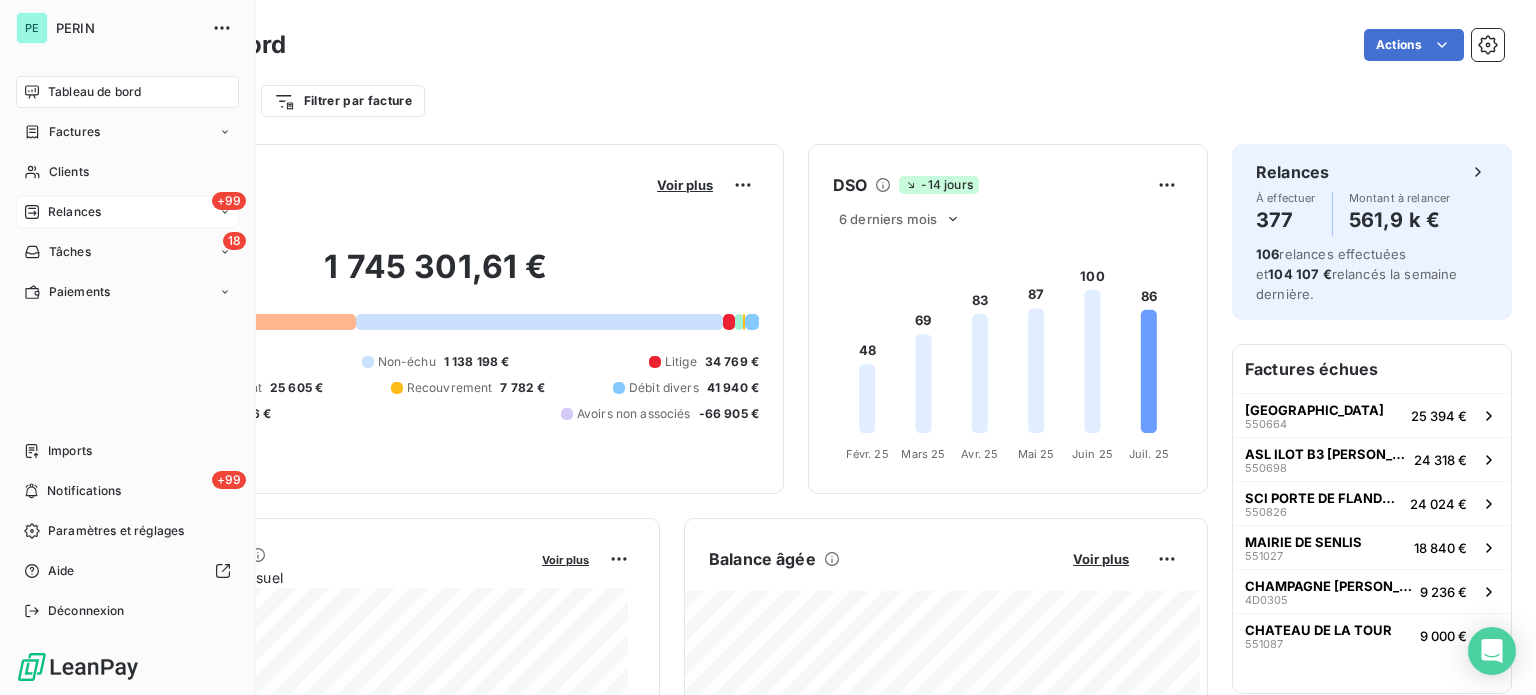 click on "Relances" at bounding box center [74, 212] 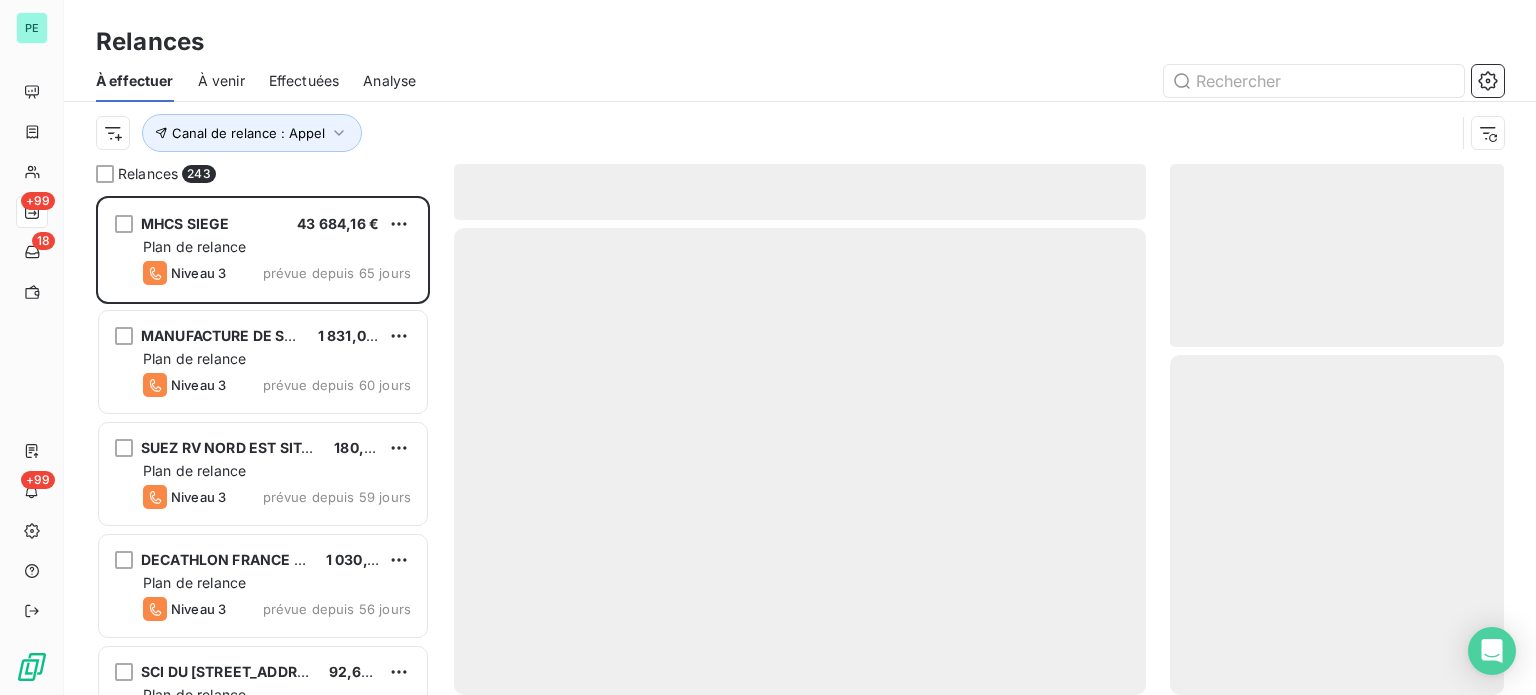 scroll, scrollTop: 16, scrollLeft: 16, axis: both 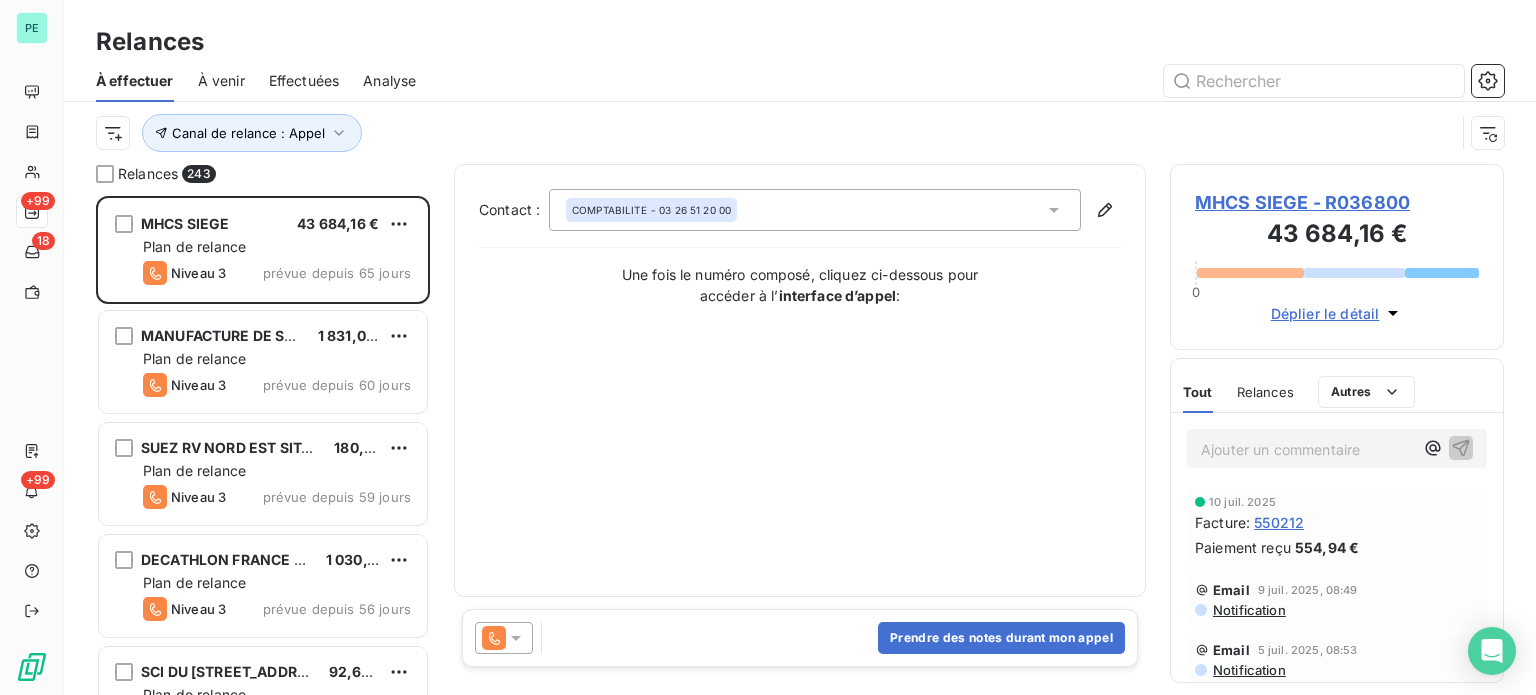 click on "Effectuées" at bounding box center (304, 81) 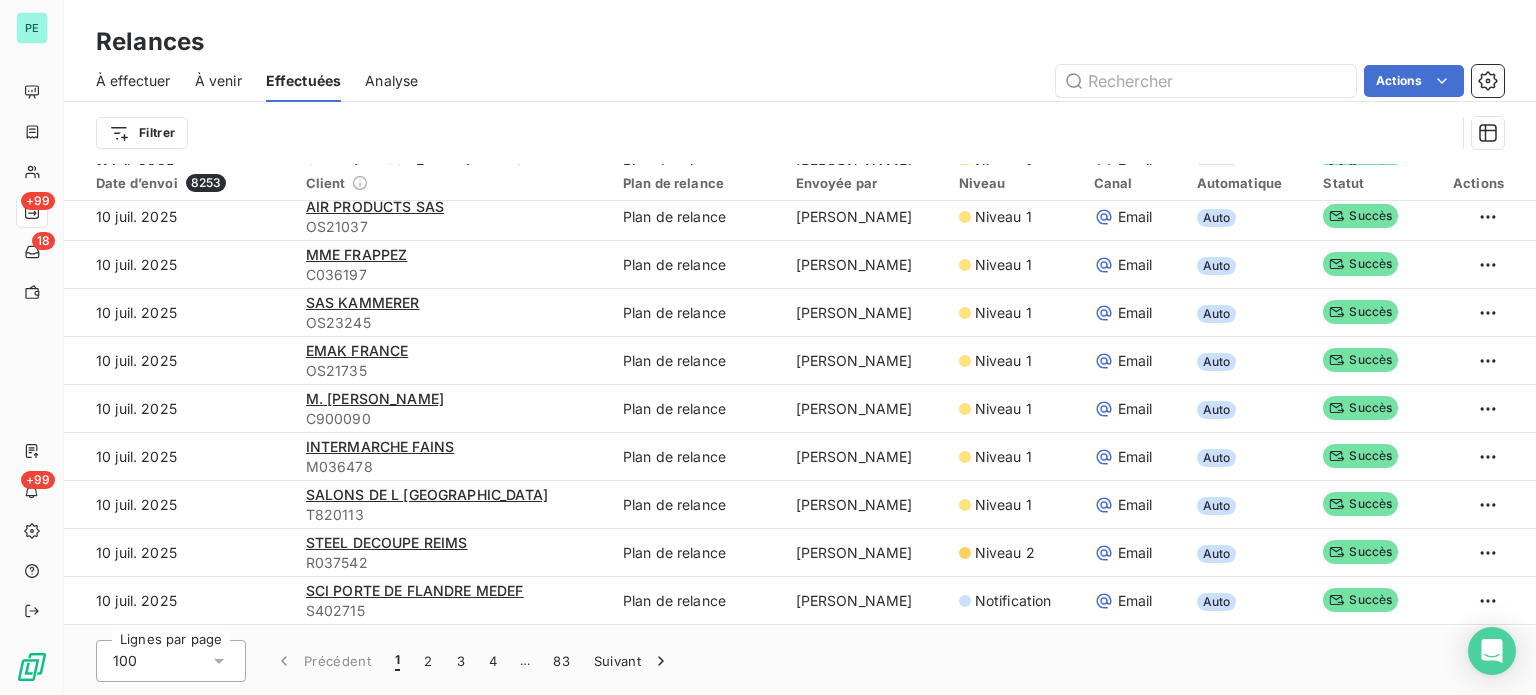scroll, scrollTop: 0, scrollLeft: 0, axis: both 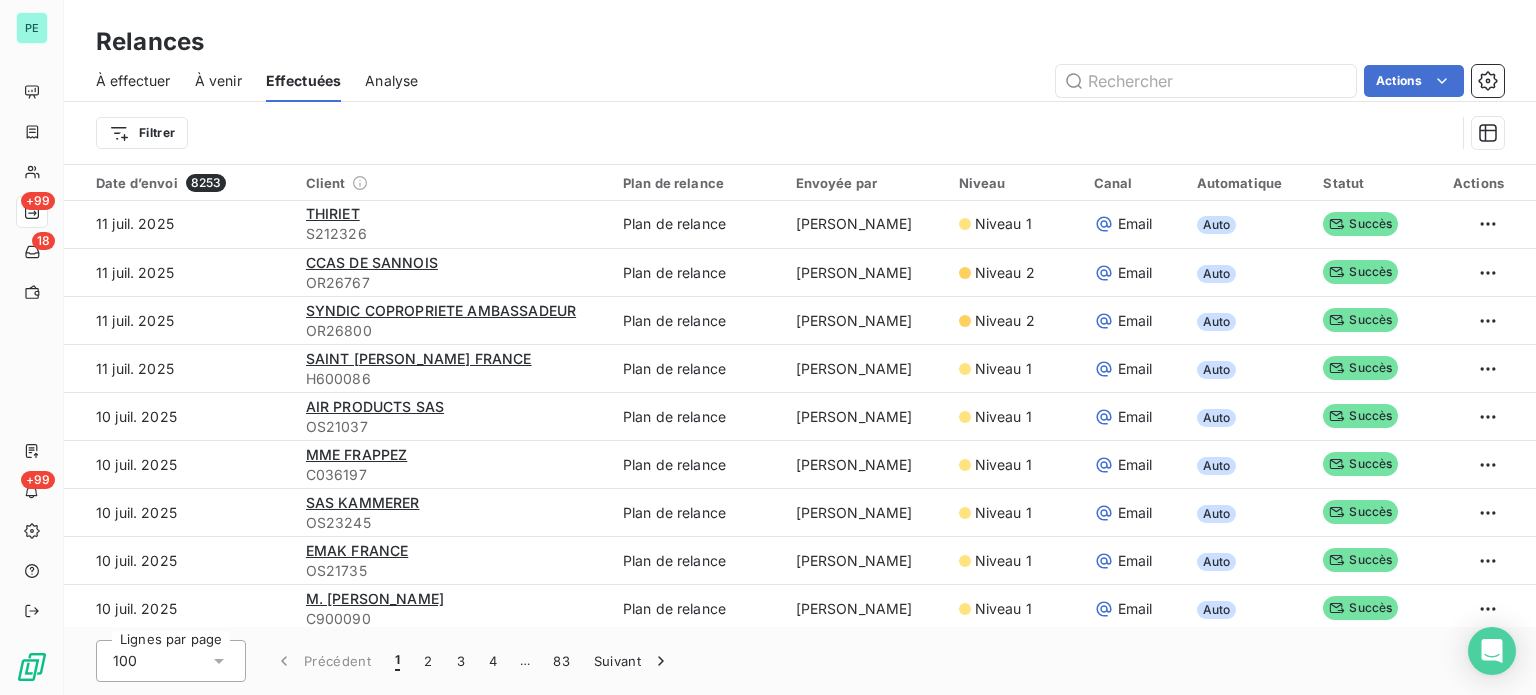 click on "Actions" at bounding box center [973, 81] 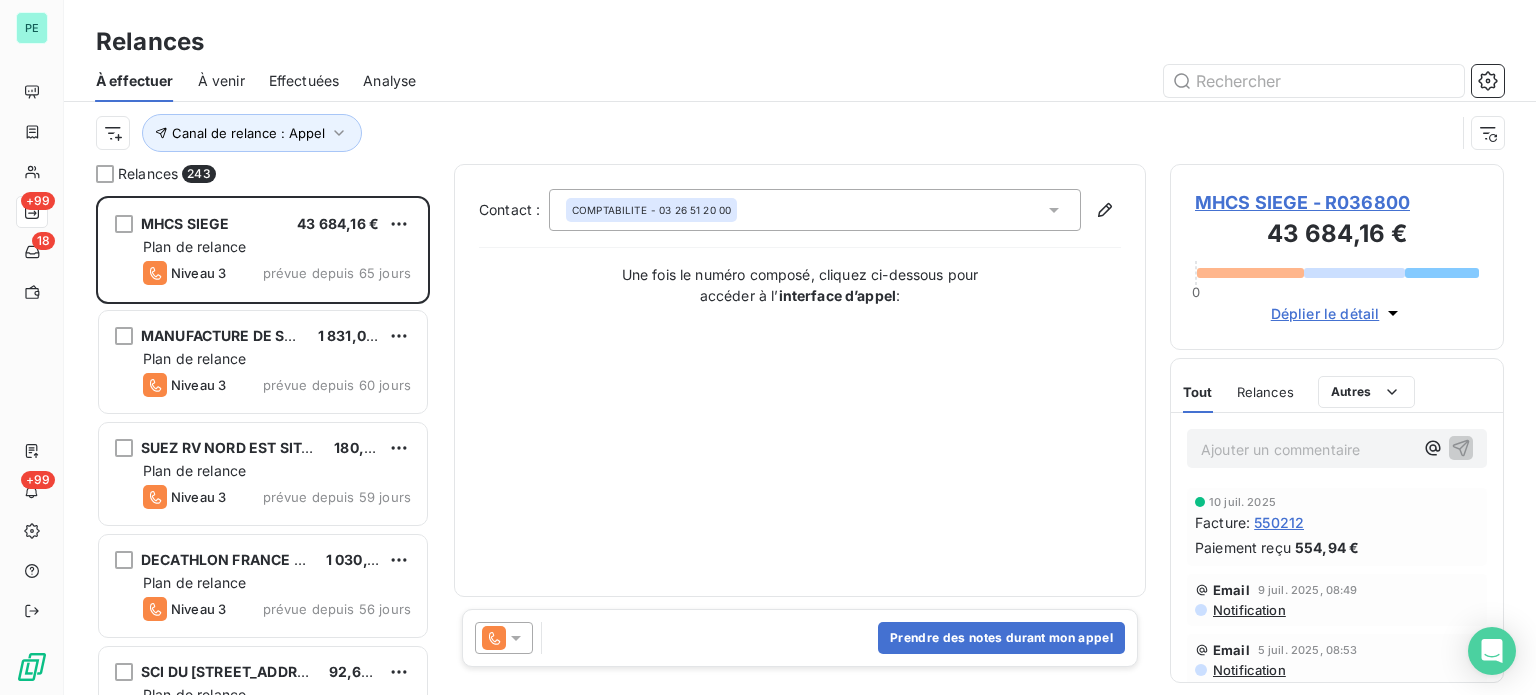scroll, scrollTop: 16, scrollLeft: 16, axis: both 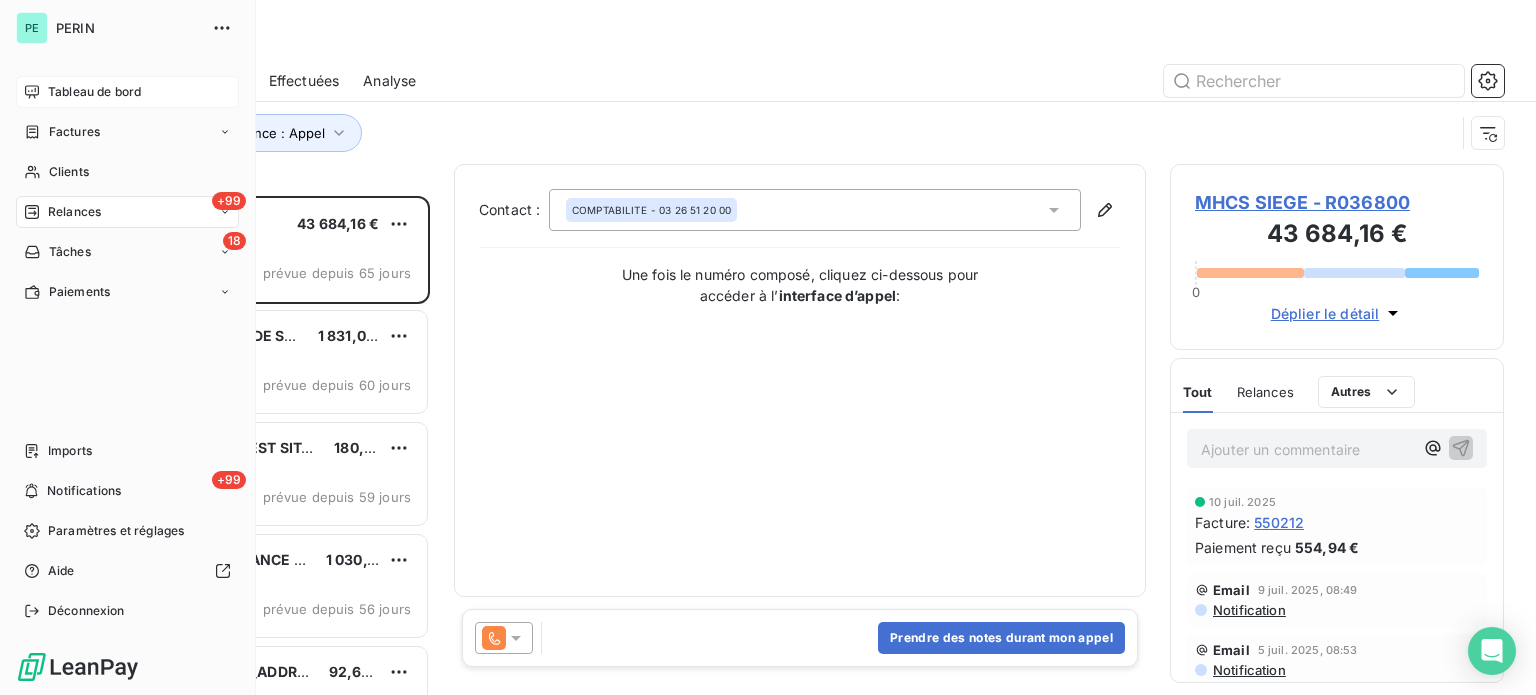 click on "Tableau de bord" at bounding box center (94, 92) 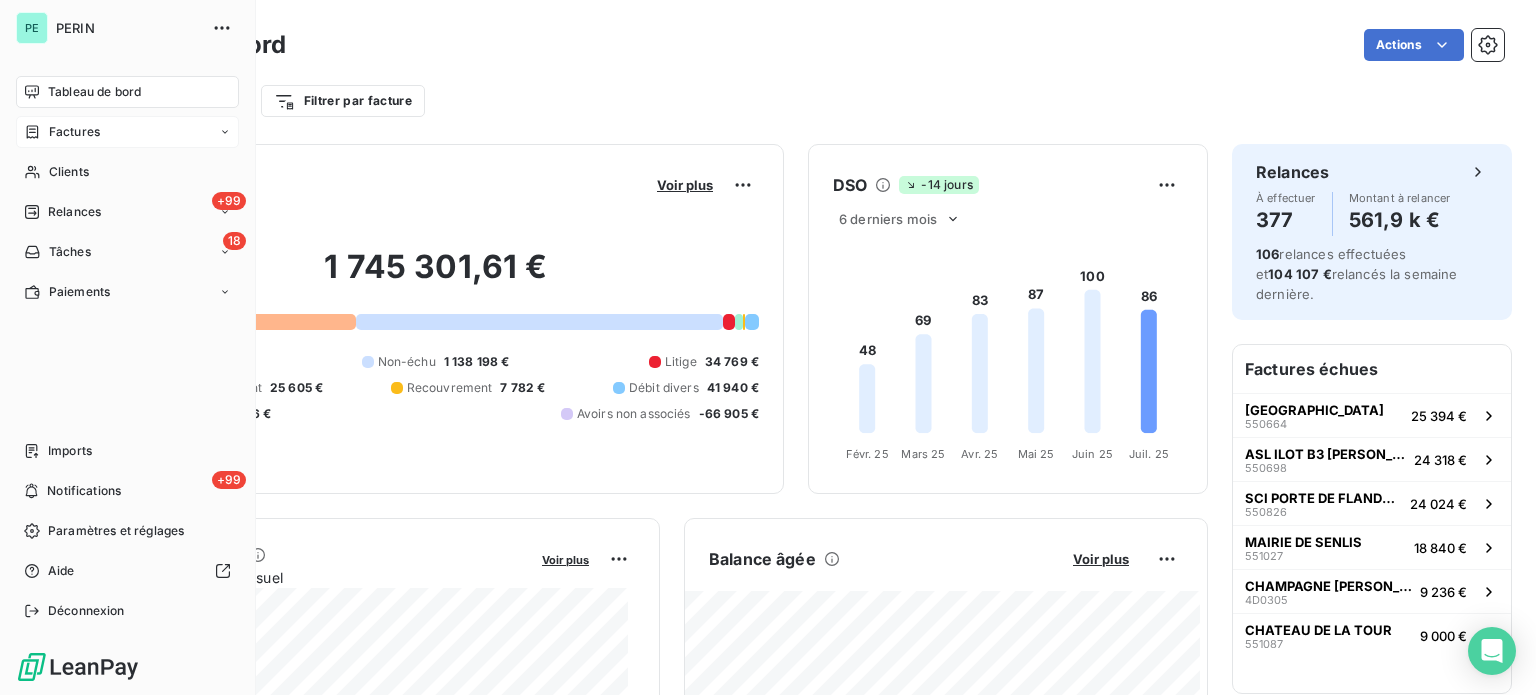 click on "Factures" at bounding box center [74, 132] 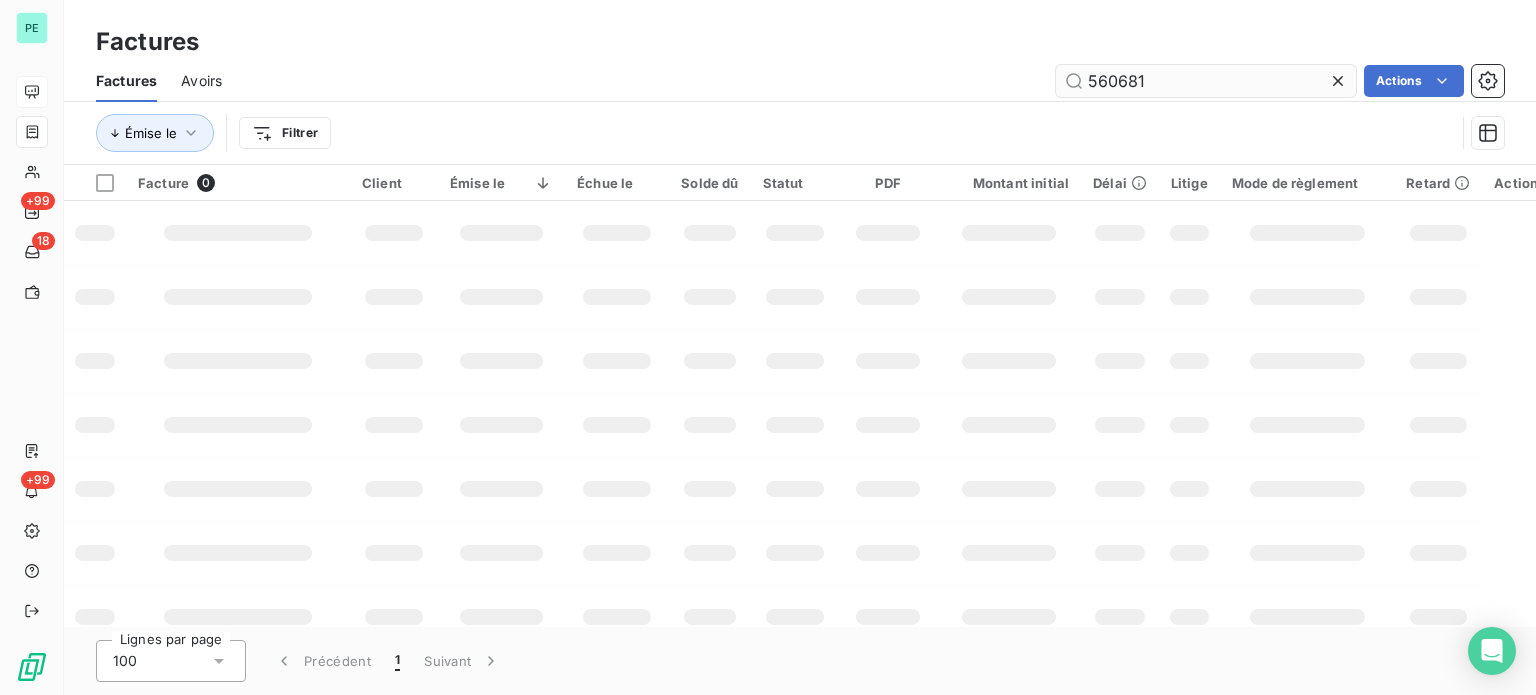 drag, startPoint x: 1114, startPoint y: 81, endPoint x: 1194, endPoint y: 81, distance: 80 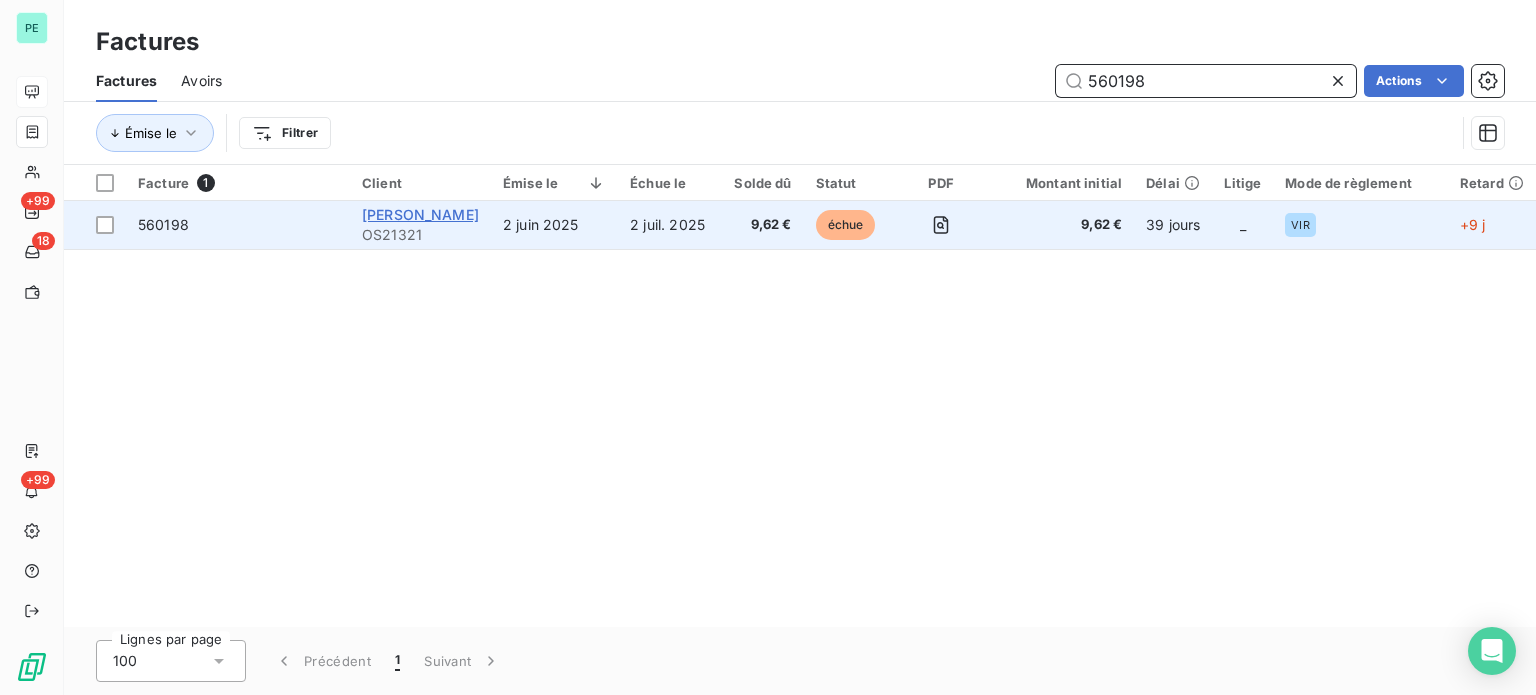 type on "560198" 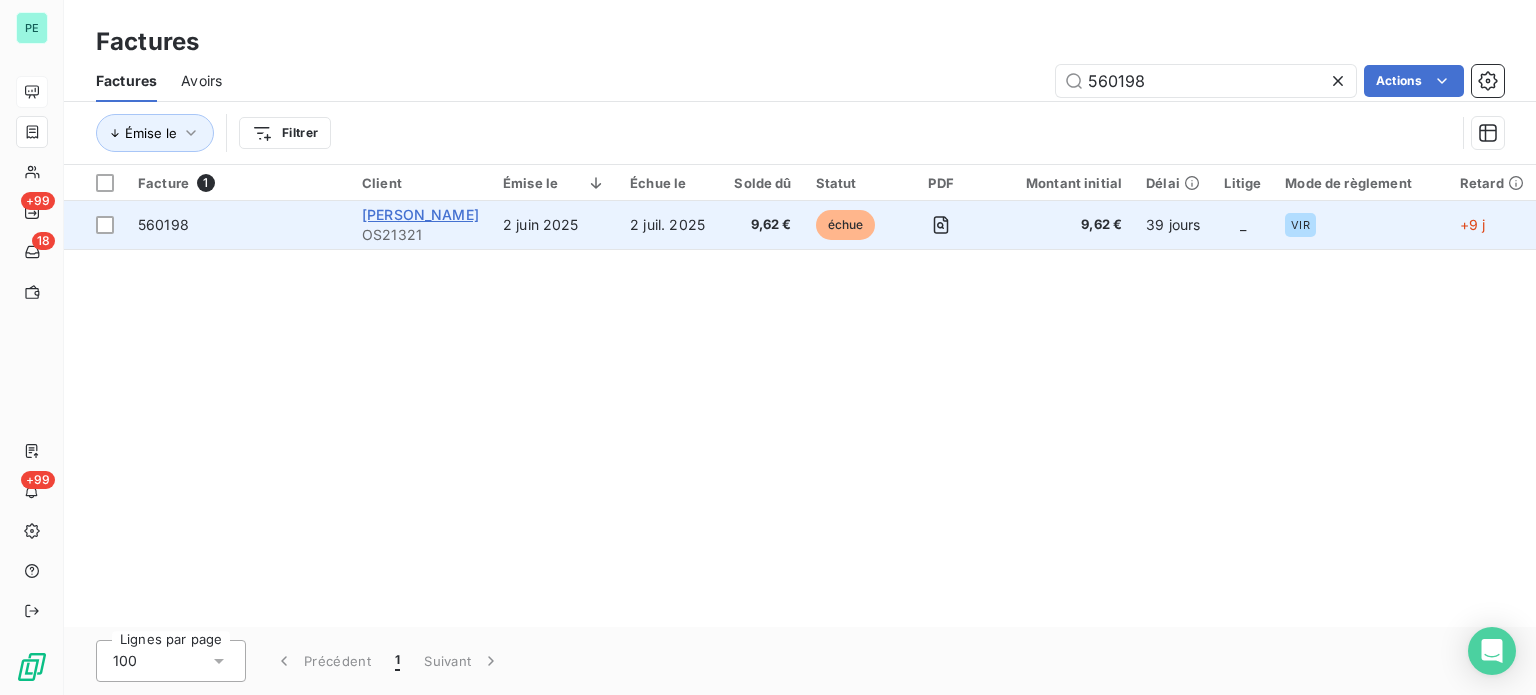 click on "[PERSON_NAME]" at bounding box center (420, 214) 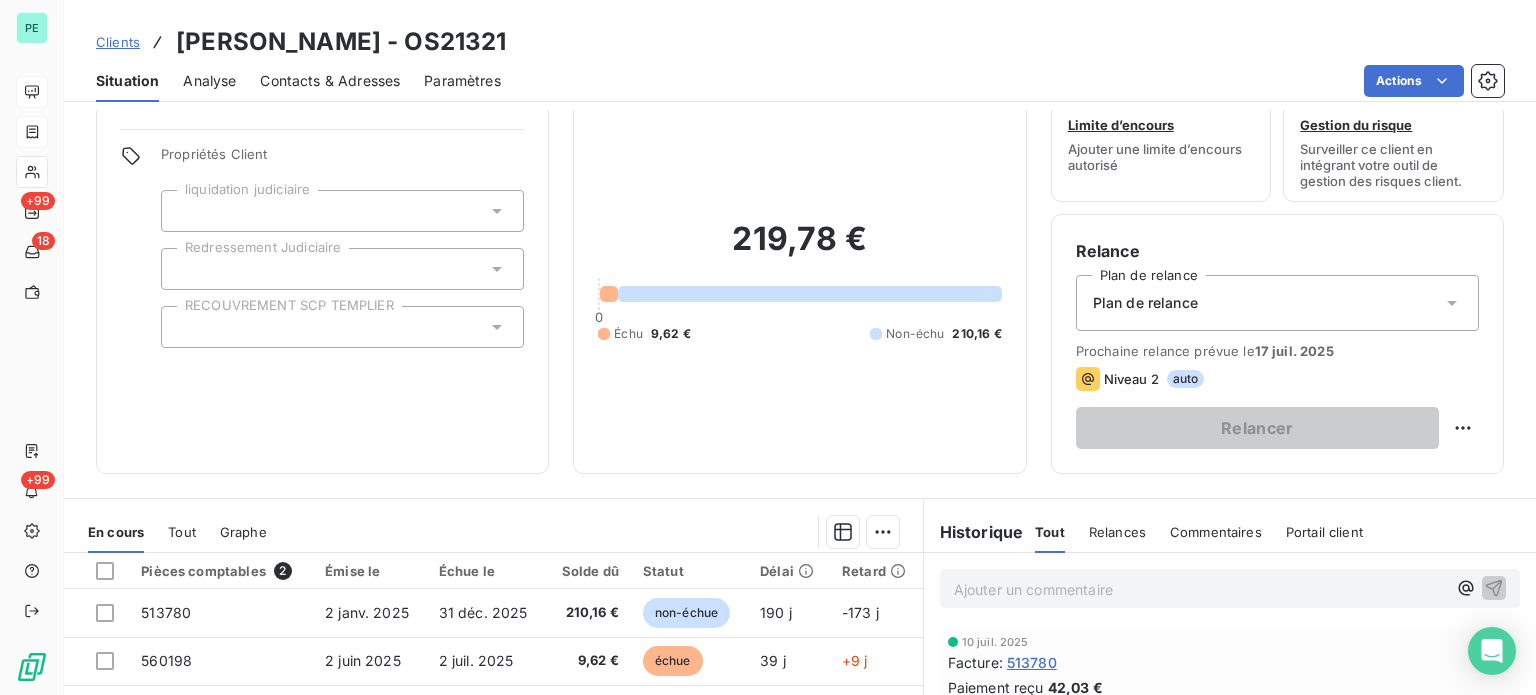scroll, scrollTop: 200, scrollLeft: 0, axis: vertical 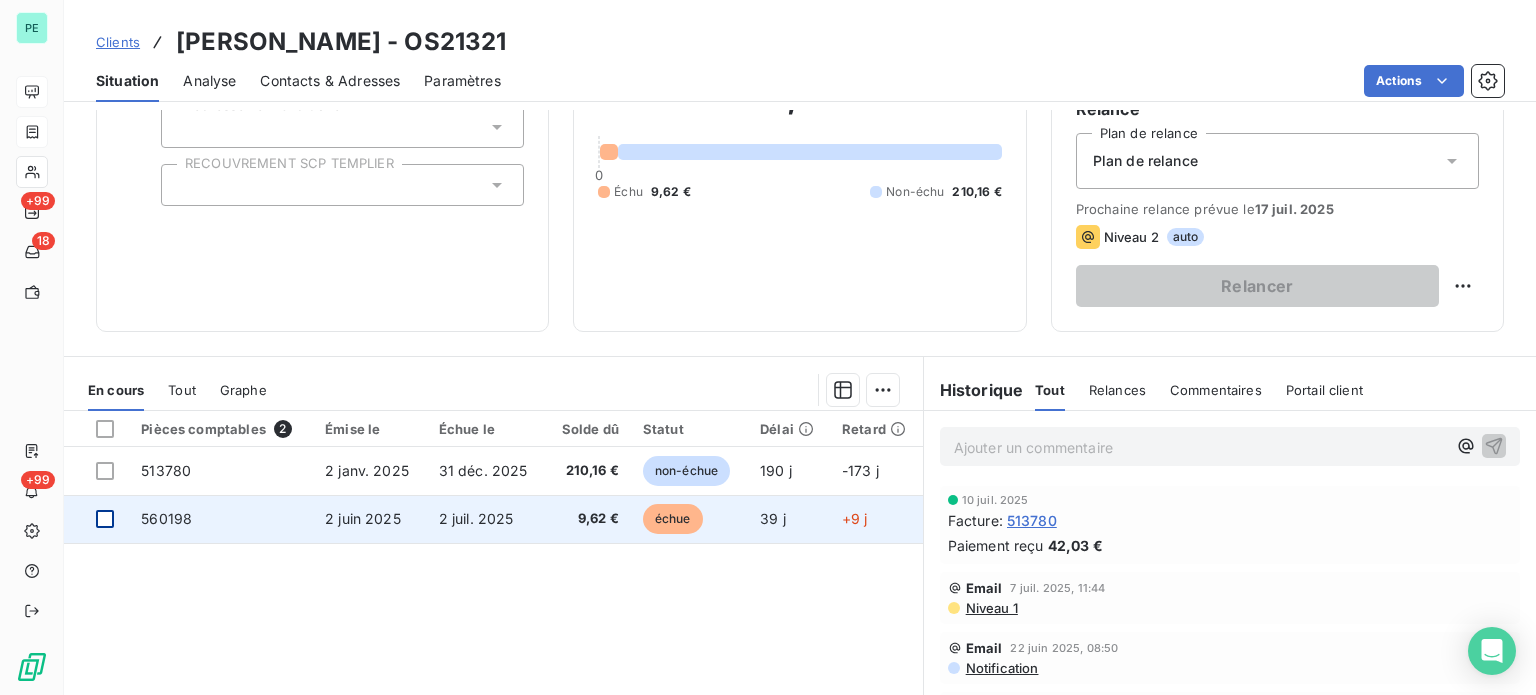 click at bounding box center (105, 519) 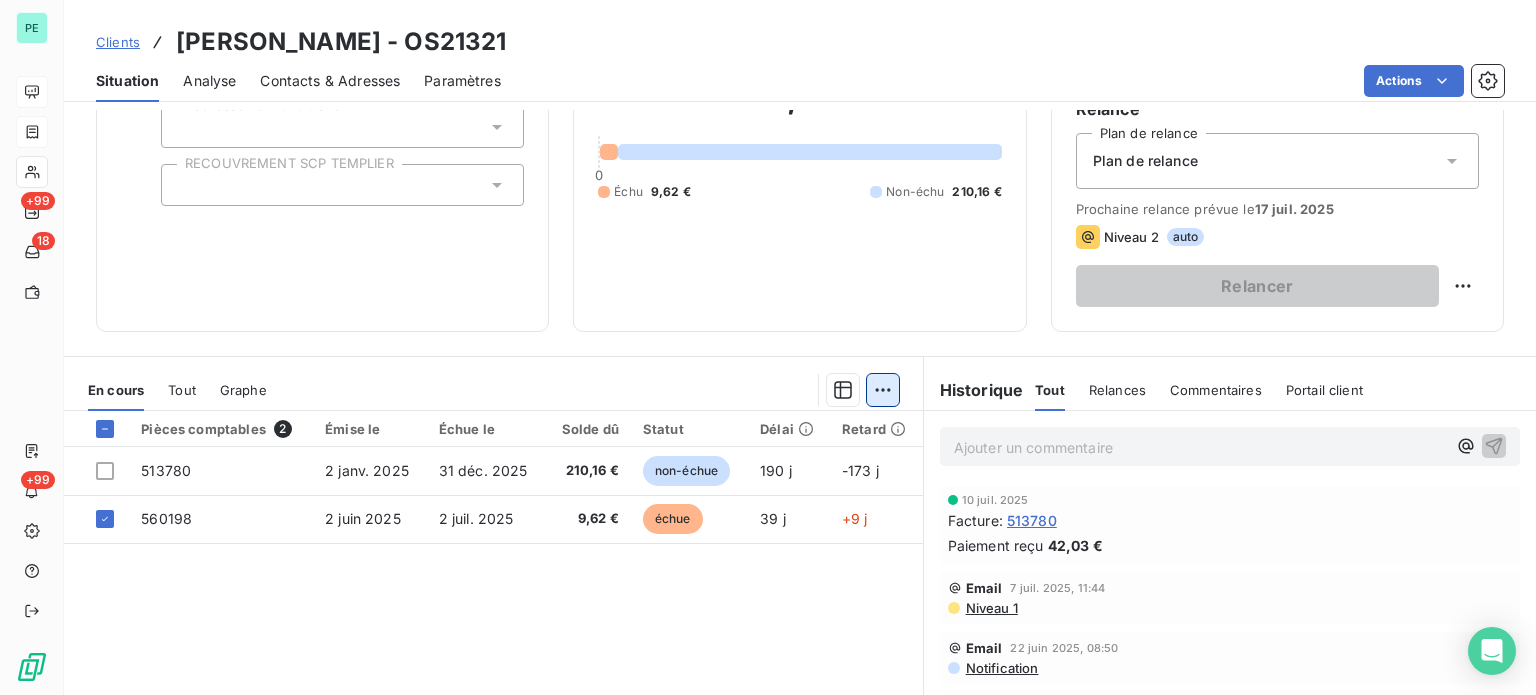 click on "PE +99 18 +99 Clients BUEB JEAN - OS21321 Situation Analyse Contacts & Adresses Paramètres Actions Informations client Propriétés Client liquidation judiciaire Redressement Judiciaire RECOUVREMENT SCP TEMPLIER Encours client   219,78 € 0 Échu 9,62 € Non-échu 210,16 €     Limite d’encours Ajouter une limite d’encours autorisé Gestion du risque Surveiller ce client en intégrant votre outil de gestion des risques client. Relance Plan de relance Plan de relance Prochaine relance prévue le  [DATE] Niveau 2 auto Relancer En cours Tout Graphe Pièces comptables 2 Émise le Échue le Solde dû Statut Délai   Retard   513780 [DATE] [DATE] 210,16 € non-échue 190 j -173 j 560198 [DATE] [DATE] 9,62 € échue 39 j +9 j Lignes par page 25 Précédent 1 Suivant Historique Tout Relances Commentaires Portail client Tout Relances Commentaires Portail client Ajouter un commentaire ﻿ [DATE] Facture  : 513780 Paiement reçu 42,03 € Email Email" at bounding box center [768, 347] 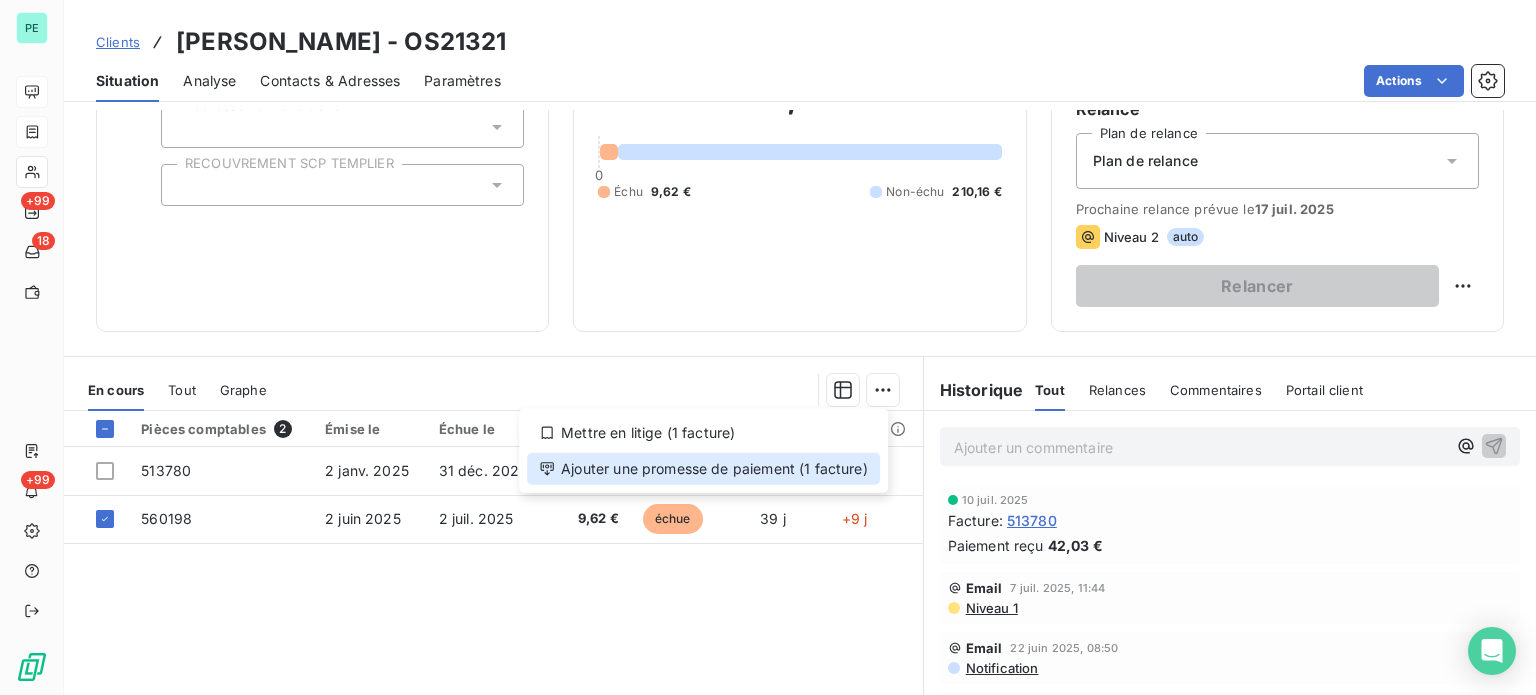 click on "Ajouter une promesse de paiement (1 facture)" at bounding box center [703, 469] 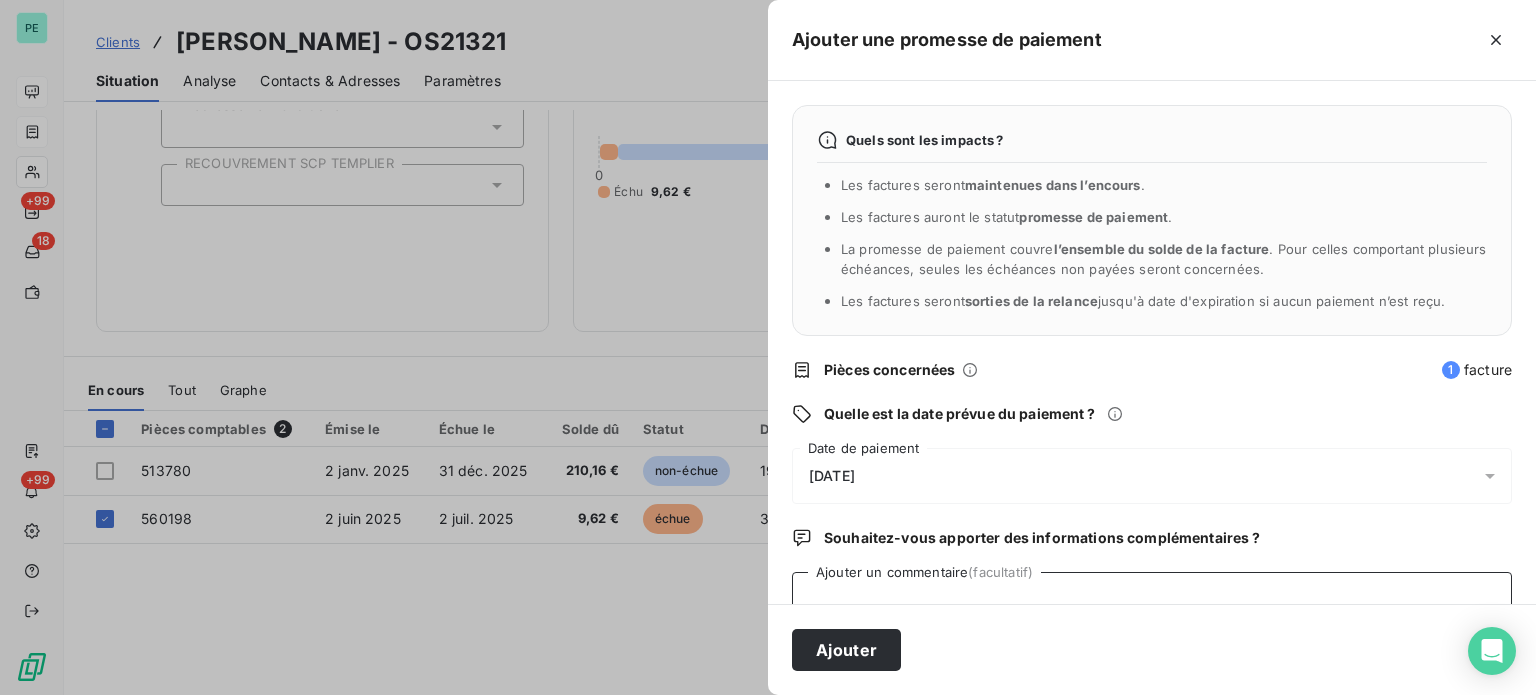 click on "Ajouter un commentaire  (facultatif)" at bounding box center [1152, 610] 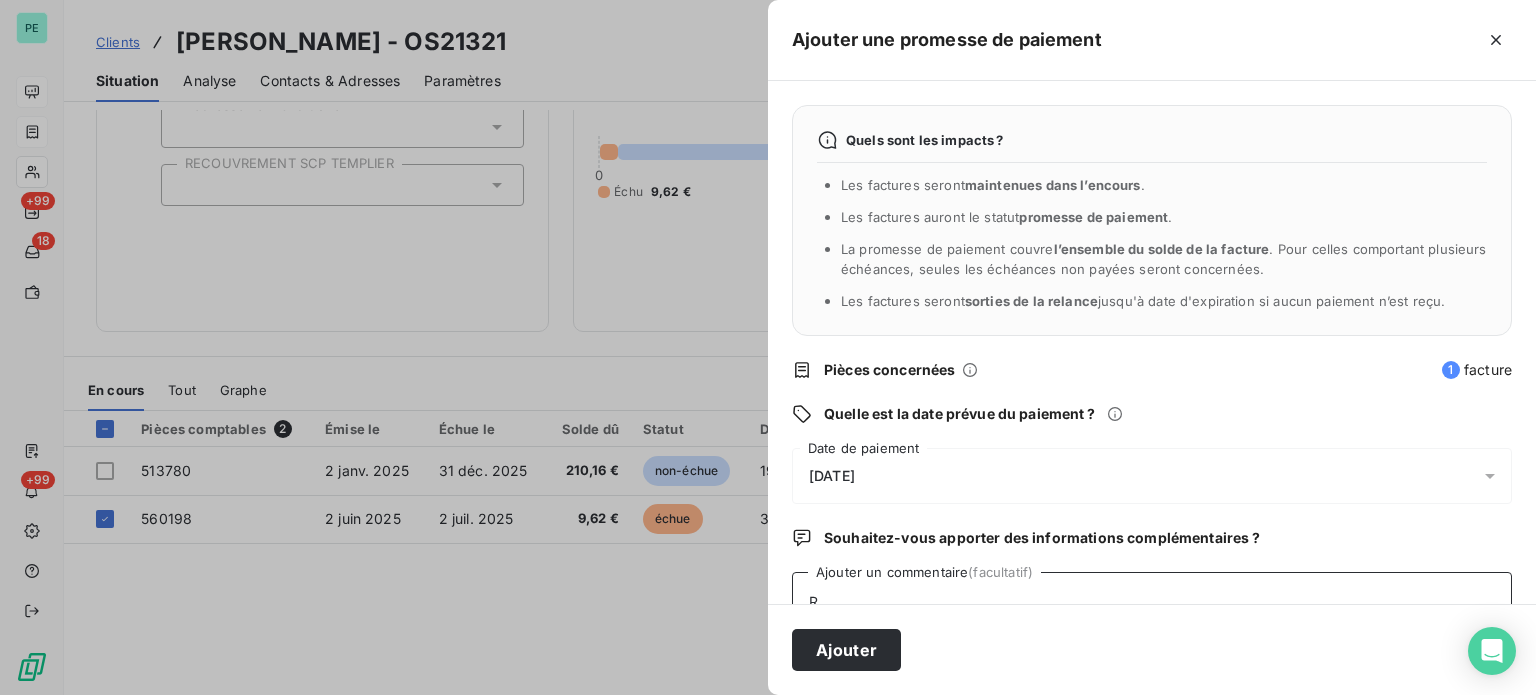 scroll, scrollTop: 5, scrollLeft: 0, axis: vertical 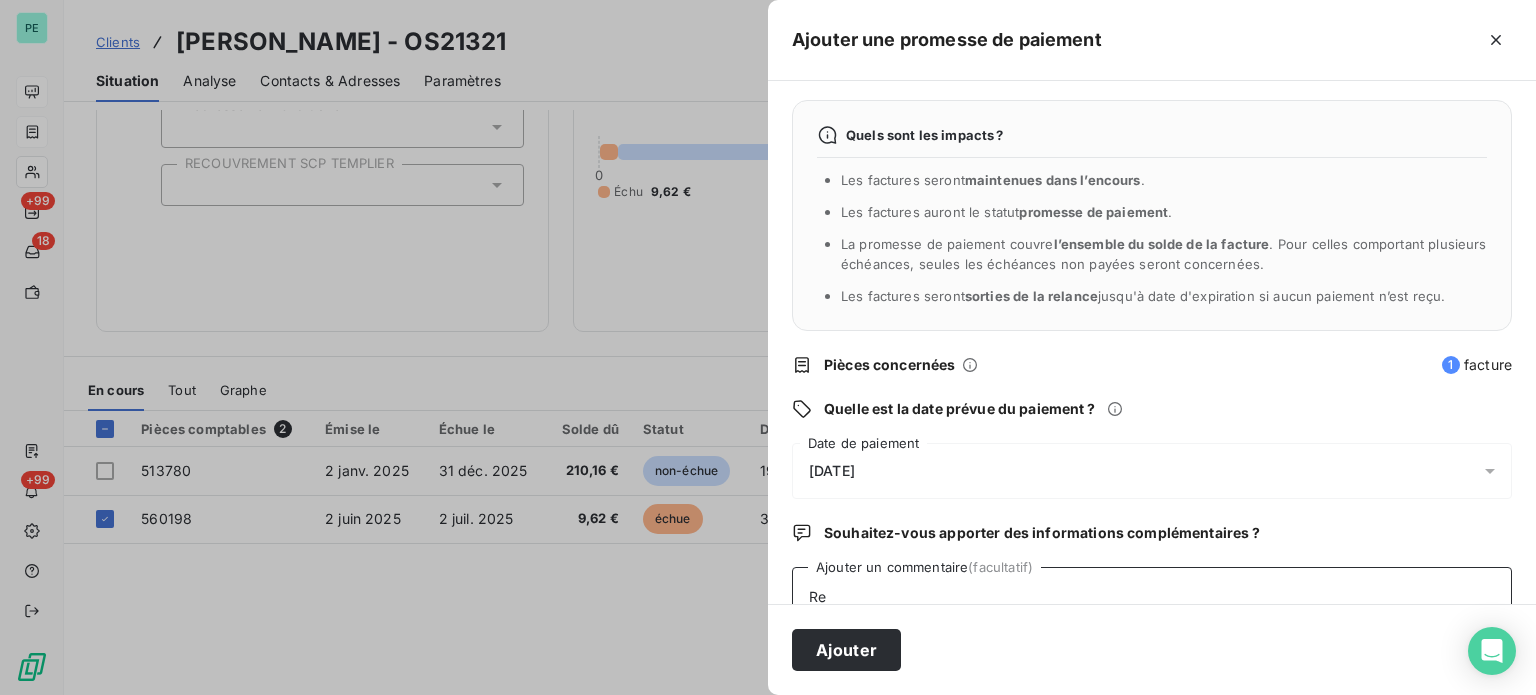 type on "R" 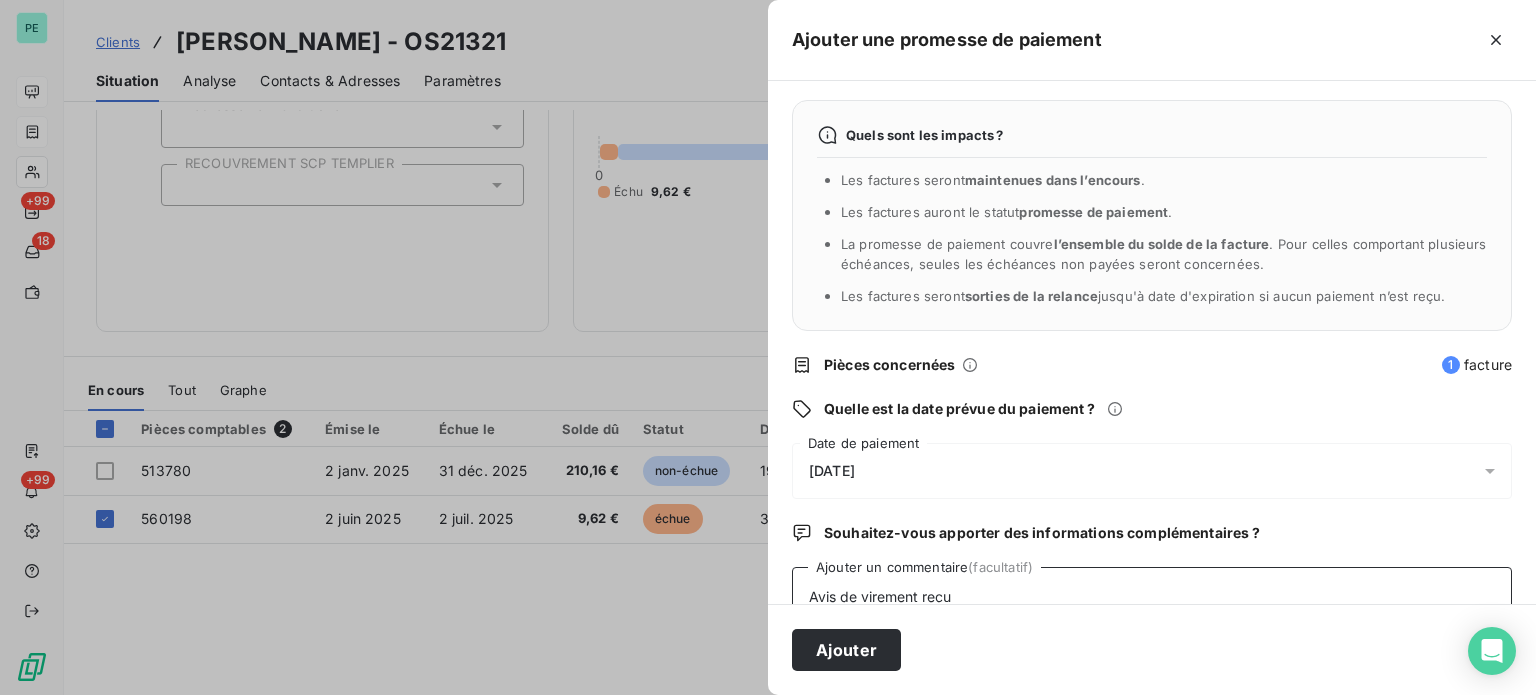 type on "Avis de virement recu" 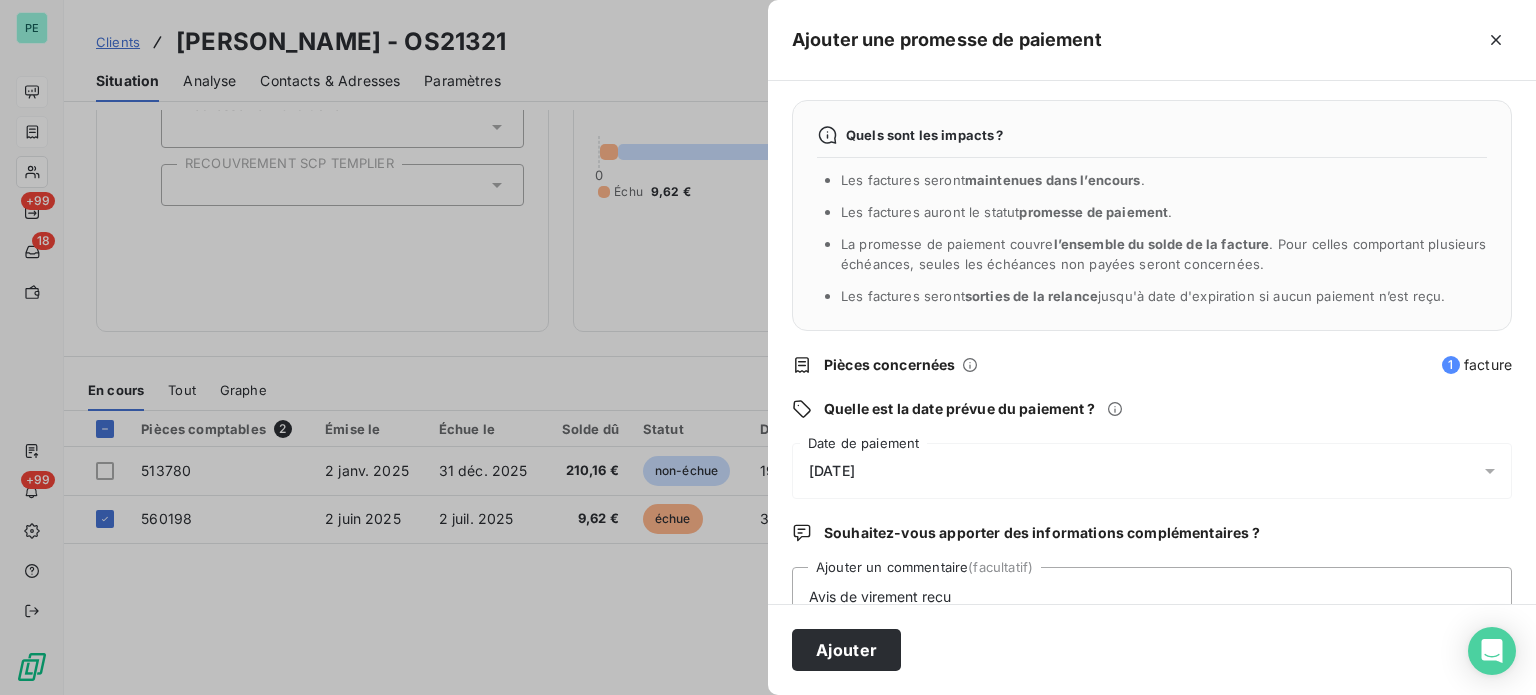 click on "[DATE]" at bounding box center [1152, 471] 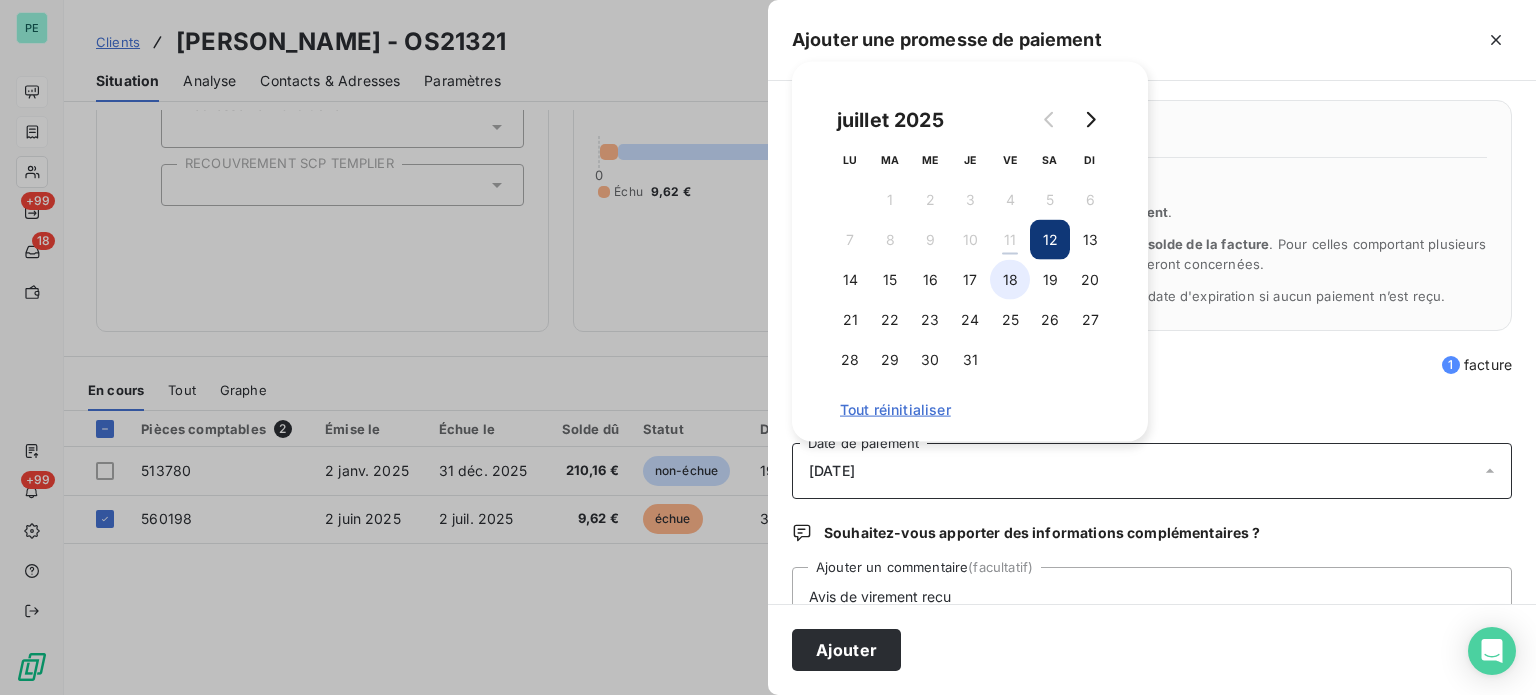 click on "18" at bounding box center [1010, 280] 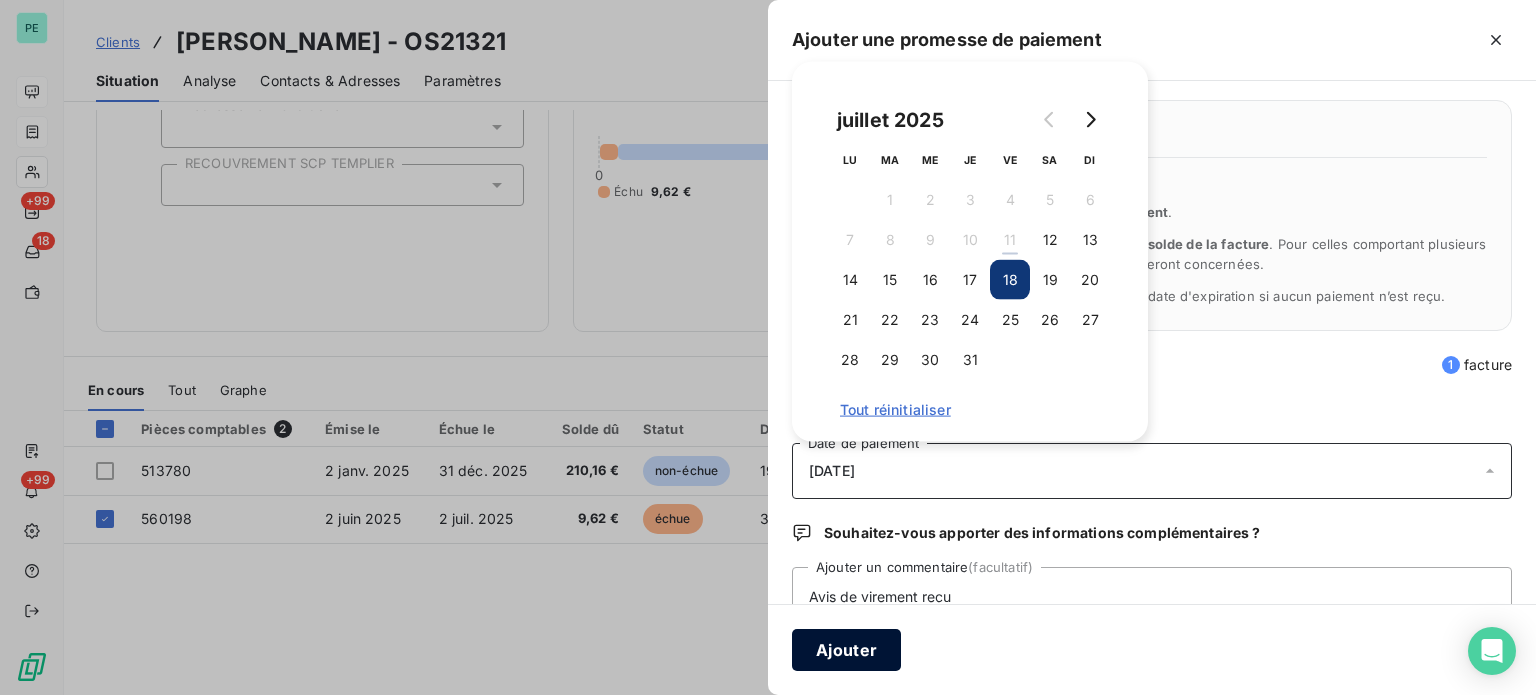 click on "Ajouter" at bounding box center (846, 650) 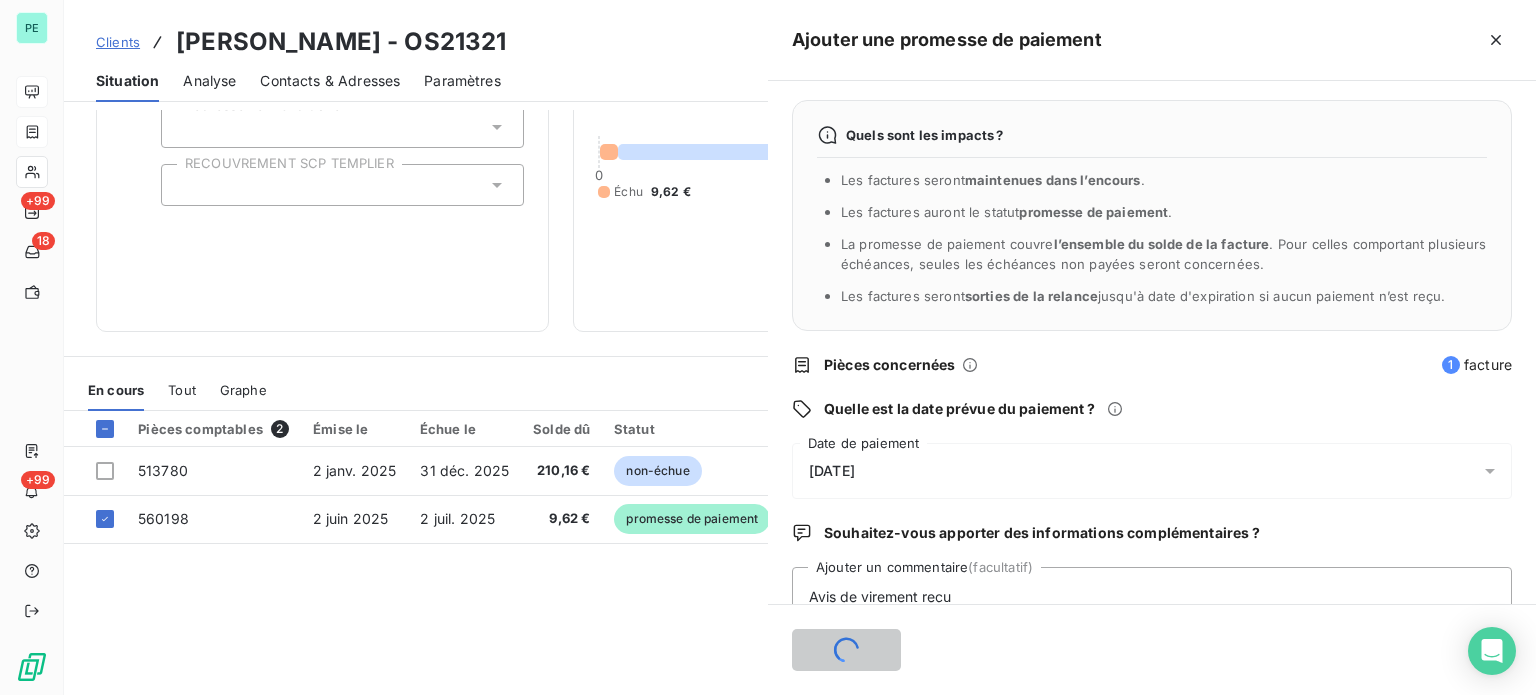 type 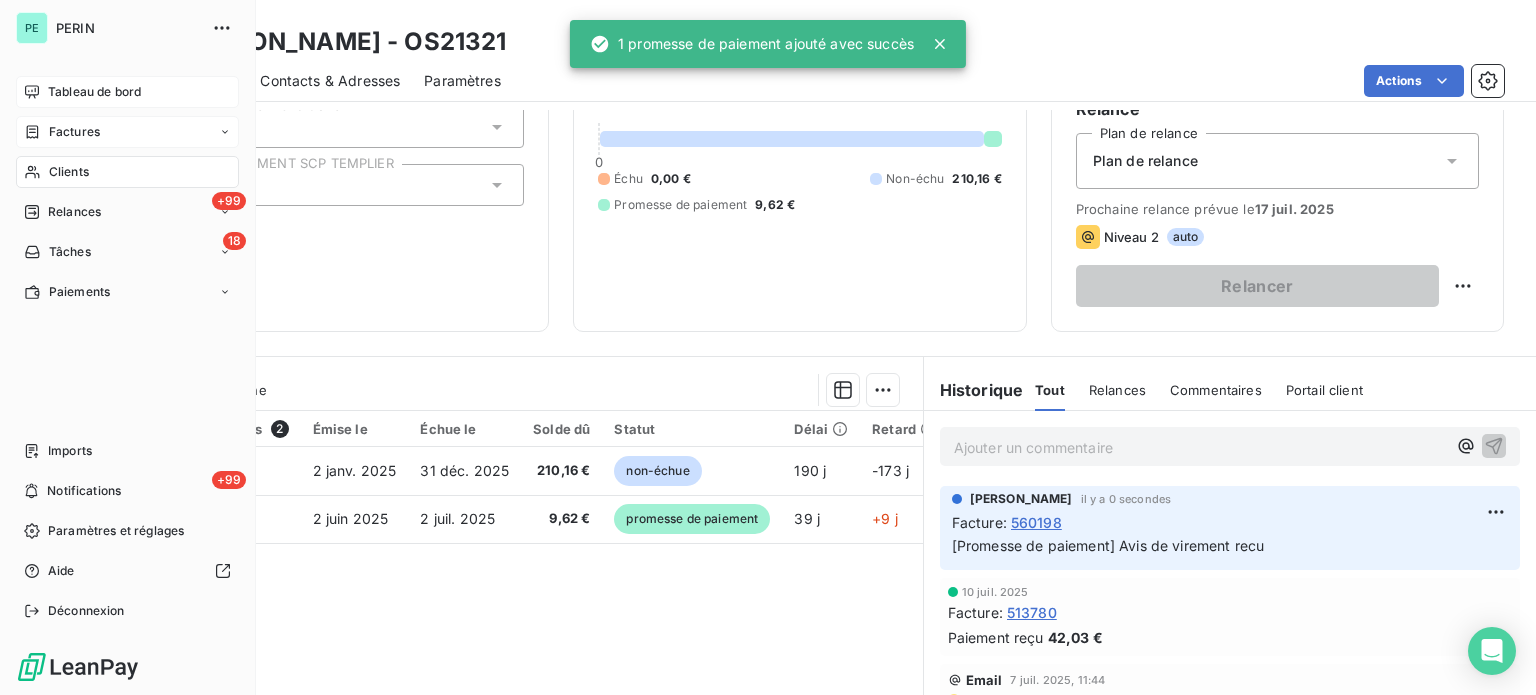 click on "Factures" at bounding box center (74, 132) 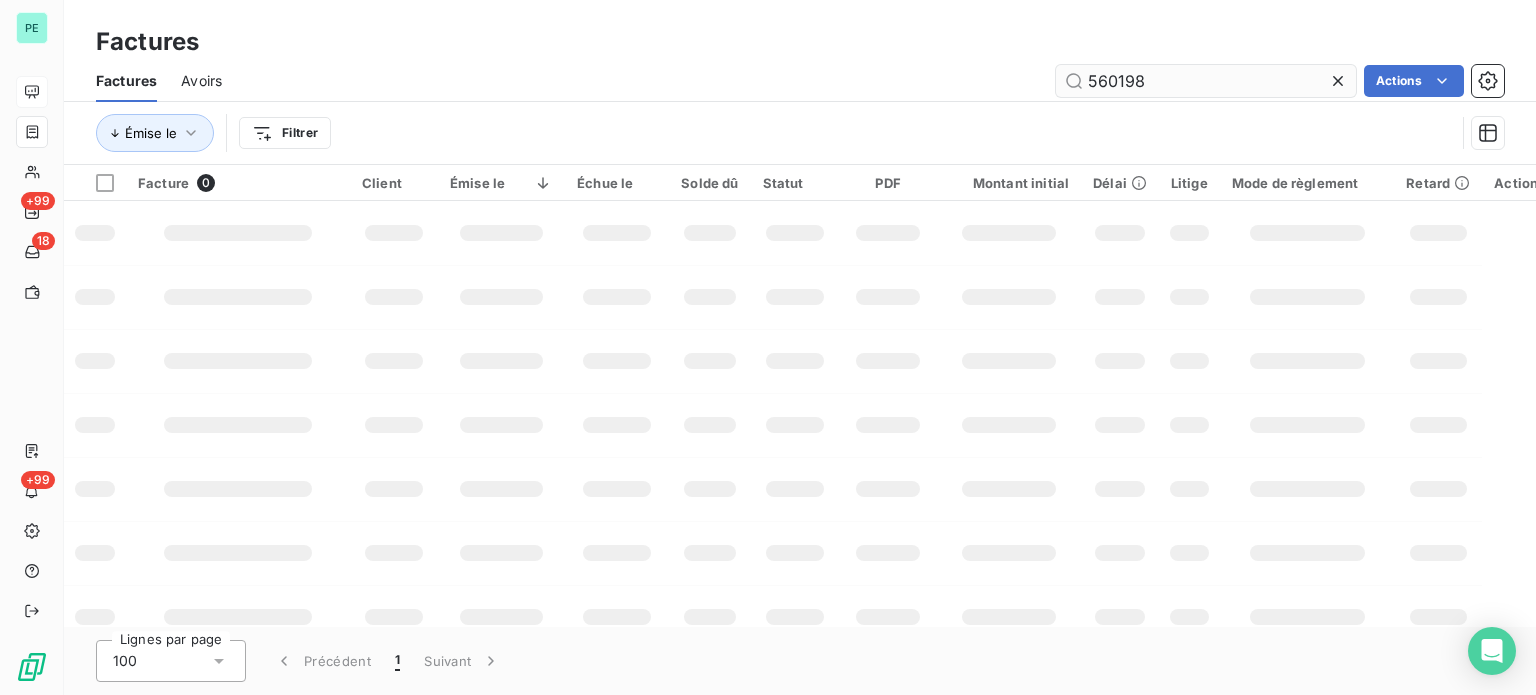 drag, startPoint x: 1153, startPoint y: 83, endPoint x: 1183, endPoint y: 83, distance: 30 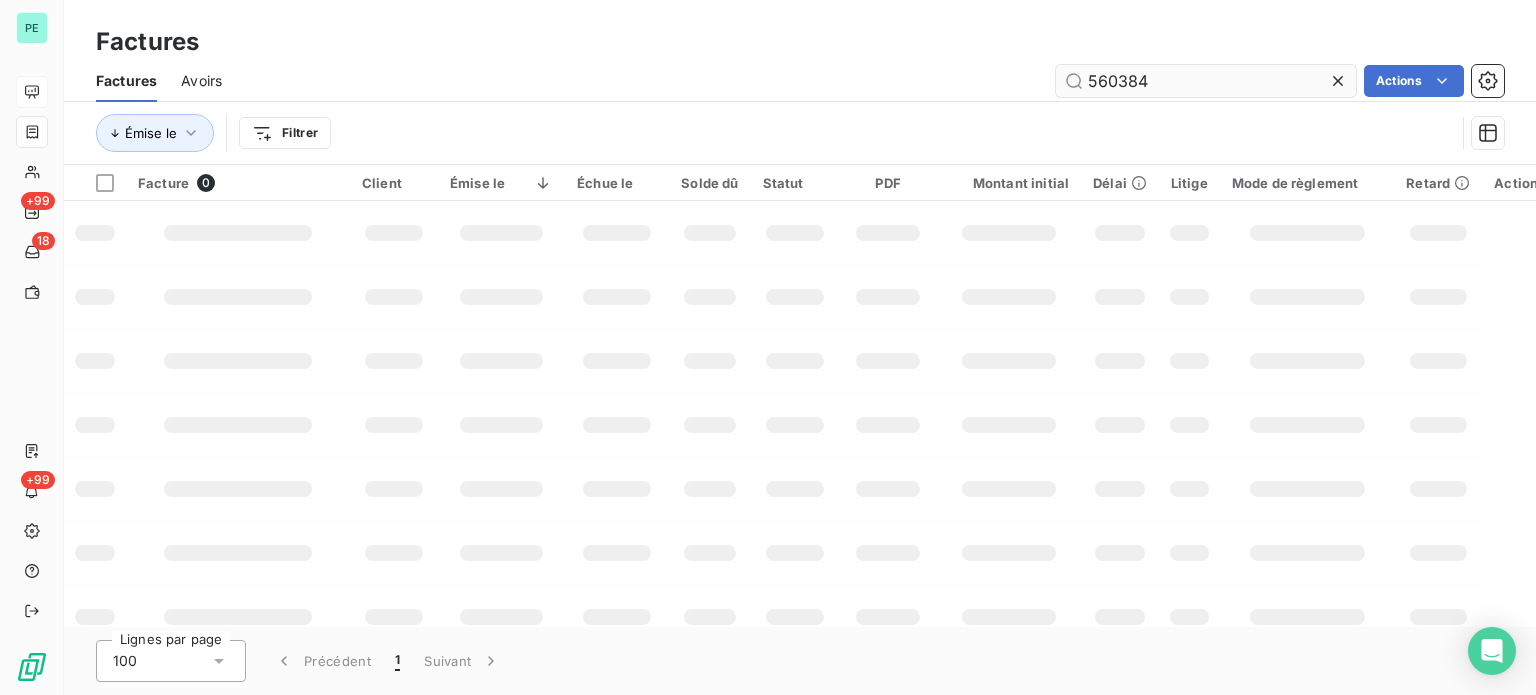 type on "560384" 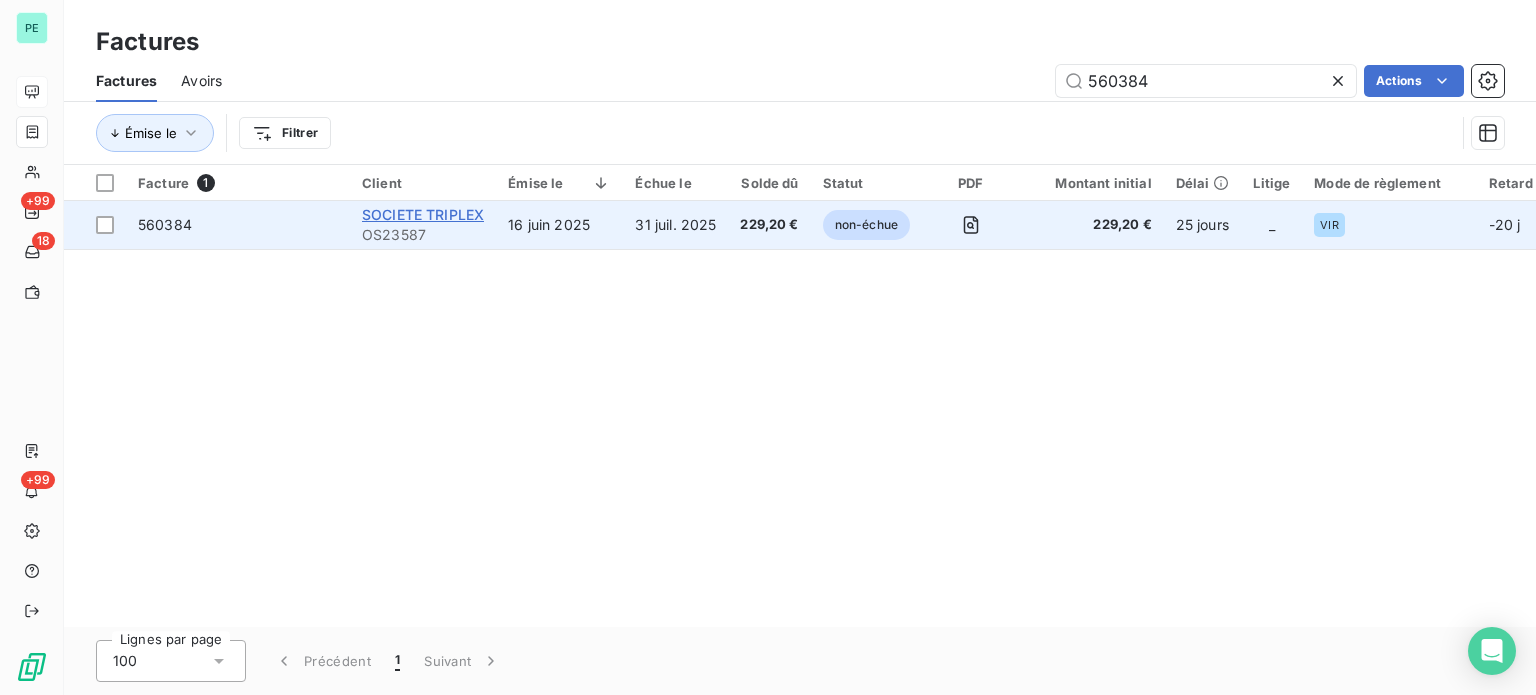 click on "SOCIETE TRIPLEX" at bounding box center [423, 214] 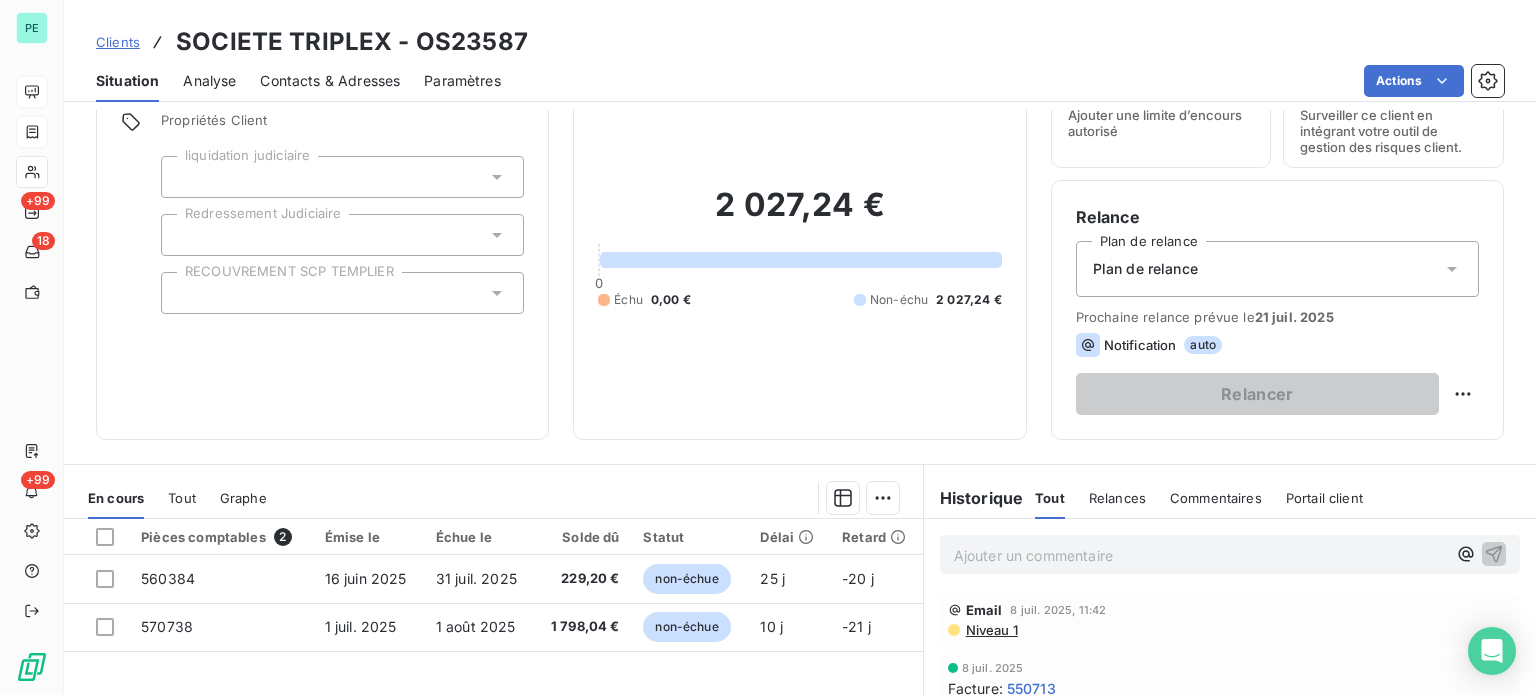 scroll, scrollTop: 200, scrollLeft: 0, axis: vertical 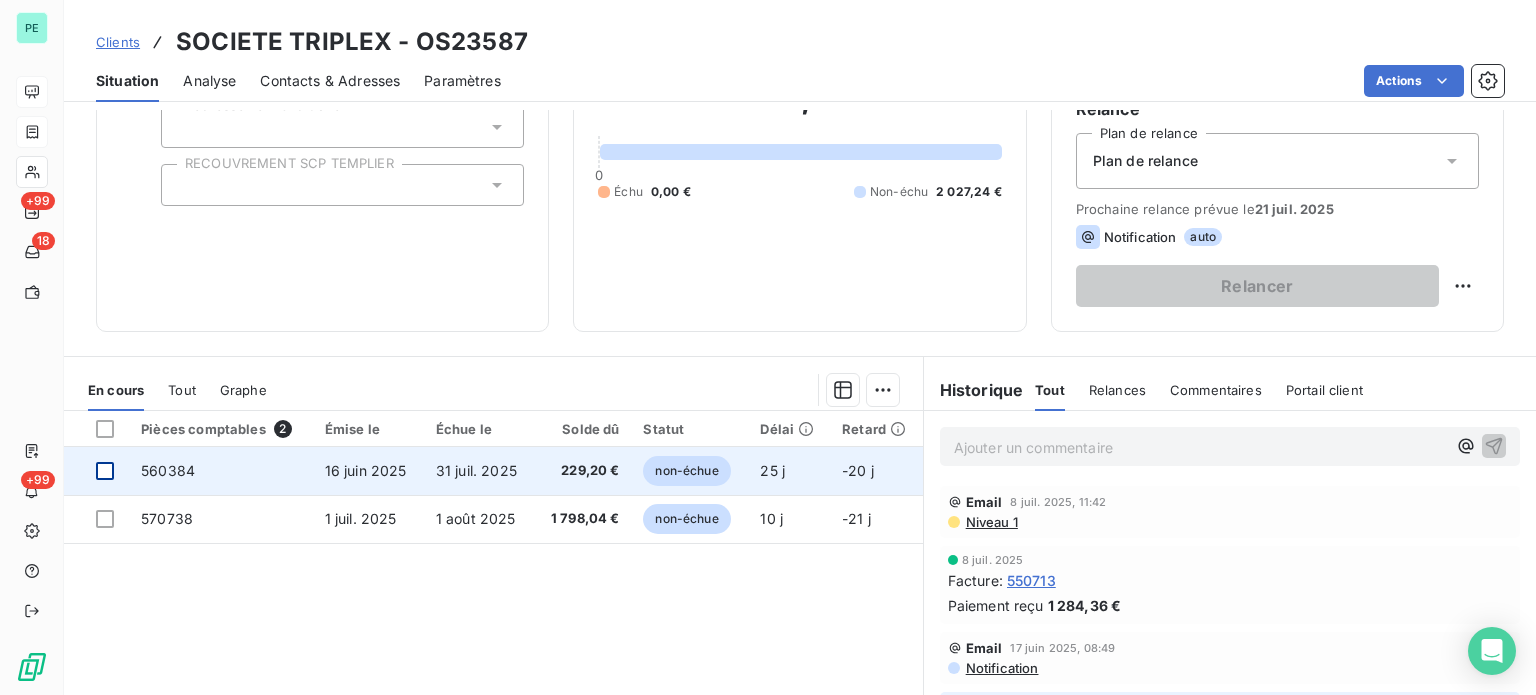 click at bounding box center (105, 471) 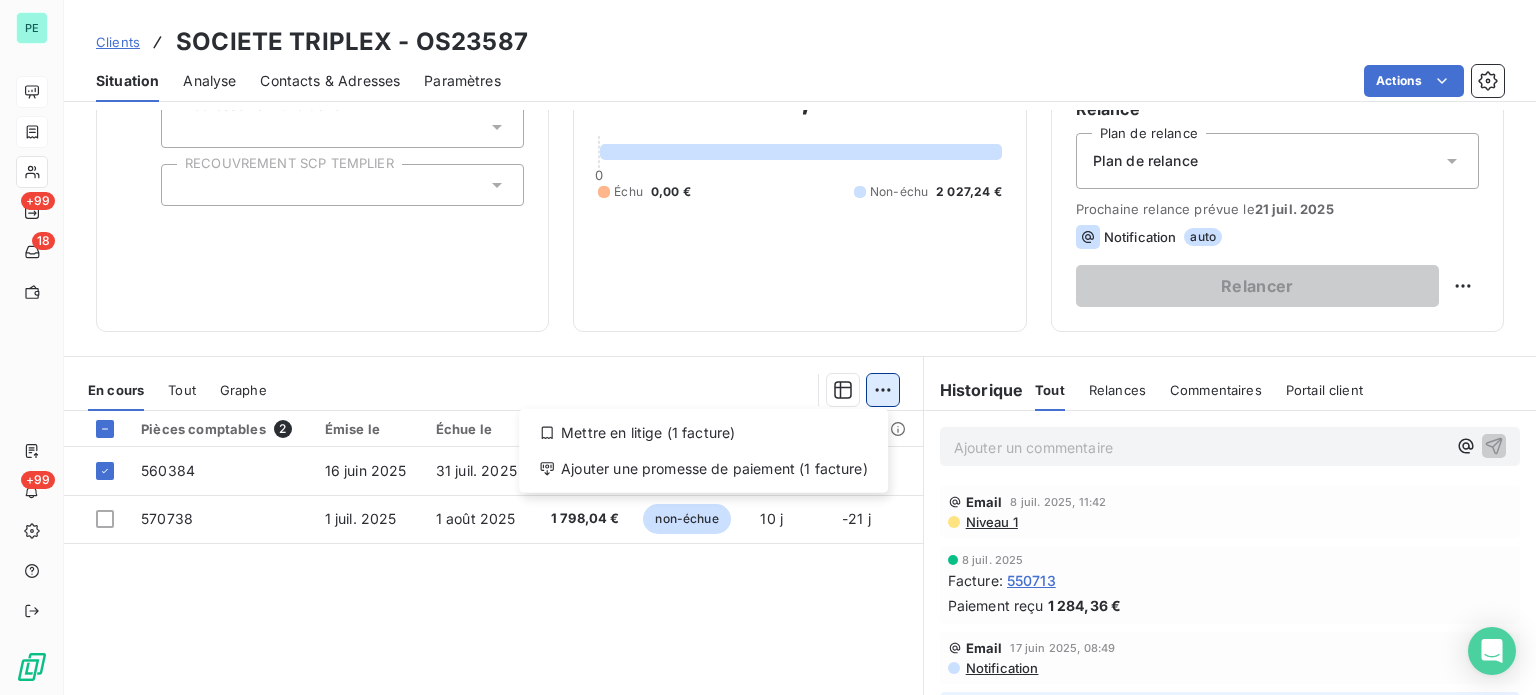 click on "PE +99 18 +99 Clients SOCIETE TRIPLEX - OS23587 Situation Analyse Contacts & Adresses Paramètres Actions Informations client Propriétés Client liquidation judiciaire Redressement Judiciaire RECOUVREMENT SCP TEMPLIER Encours client   2 027,24 € 0 Échu 0,00 € Non-échu 2 027,24 €     Limite d’encours Ajouter une limite d’encours autorisé Gestion du risque Surveiller ce client en intégrant votre outil de gestion des risques client. Relance Plan de relance Plan de relance Prochaine relance prévue le  [DATE] Notification auto Relancer En cours Tout Graphe Mettre en litige (1 facture) Ajouter une promesse de paiement (1 facture) Pièces comptables 2 Émise le Échue le Solde dû Statut Délai   Retard   560384 [DATE] [DATE] 229,20 € non-échue 25 j -20 j 570738 [DATE] [DATE] 1 798,04 € non-échue 10 j -21 j Lignes par page 25 Précédent 1 Suivant Historique Tout Relances Commentaires Portail client Tout Relances Commentaires ﻿ Email  :" at bounding box center (768, 347) 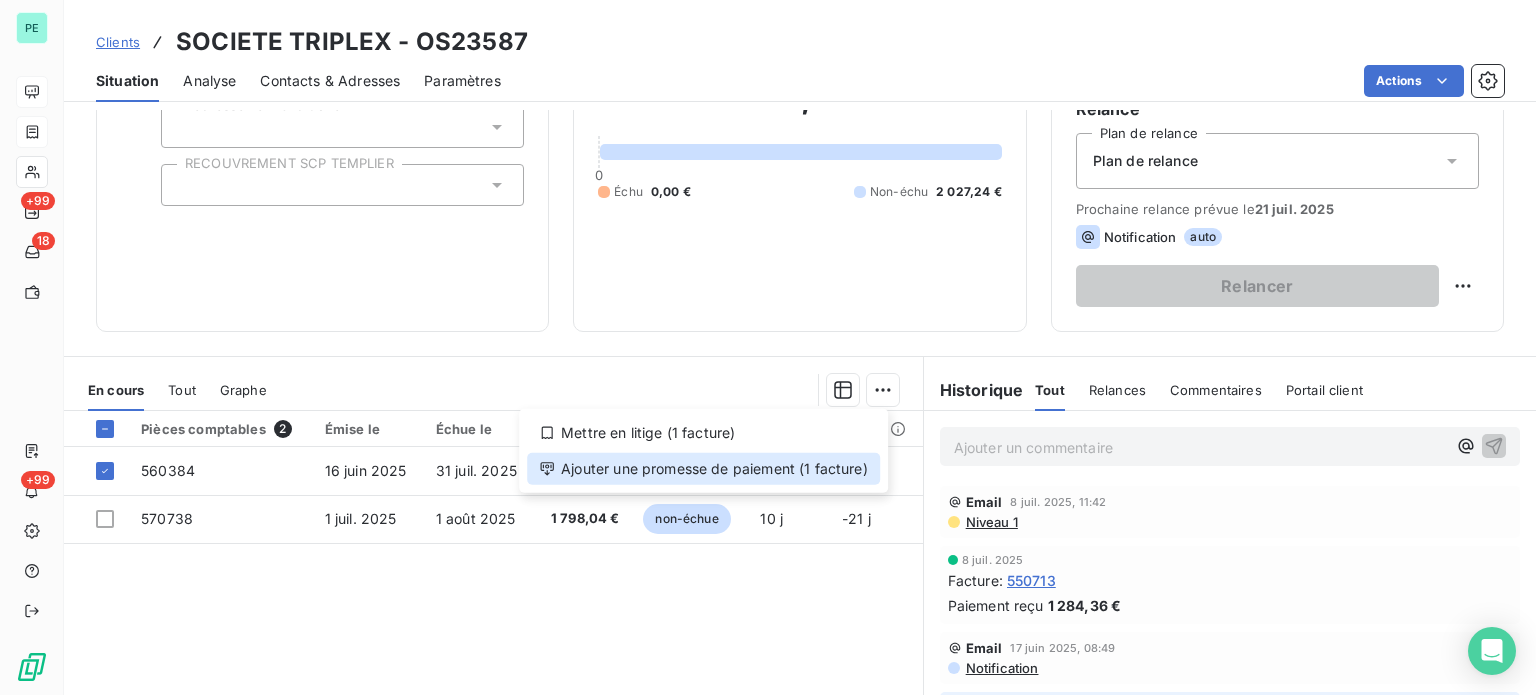 click on "Ajouter une promesse de paiement (1 facture)" at bounding box center [703, 469] 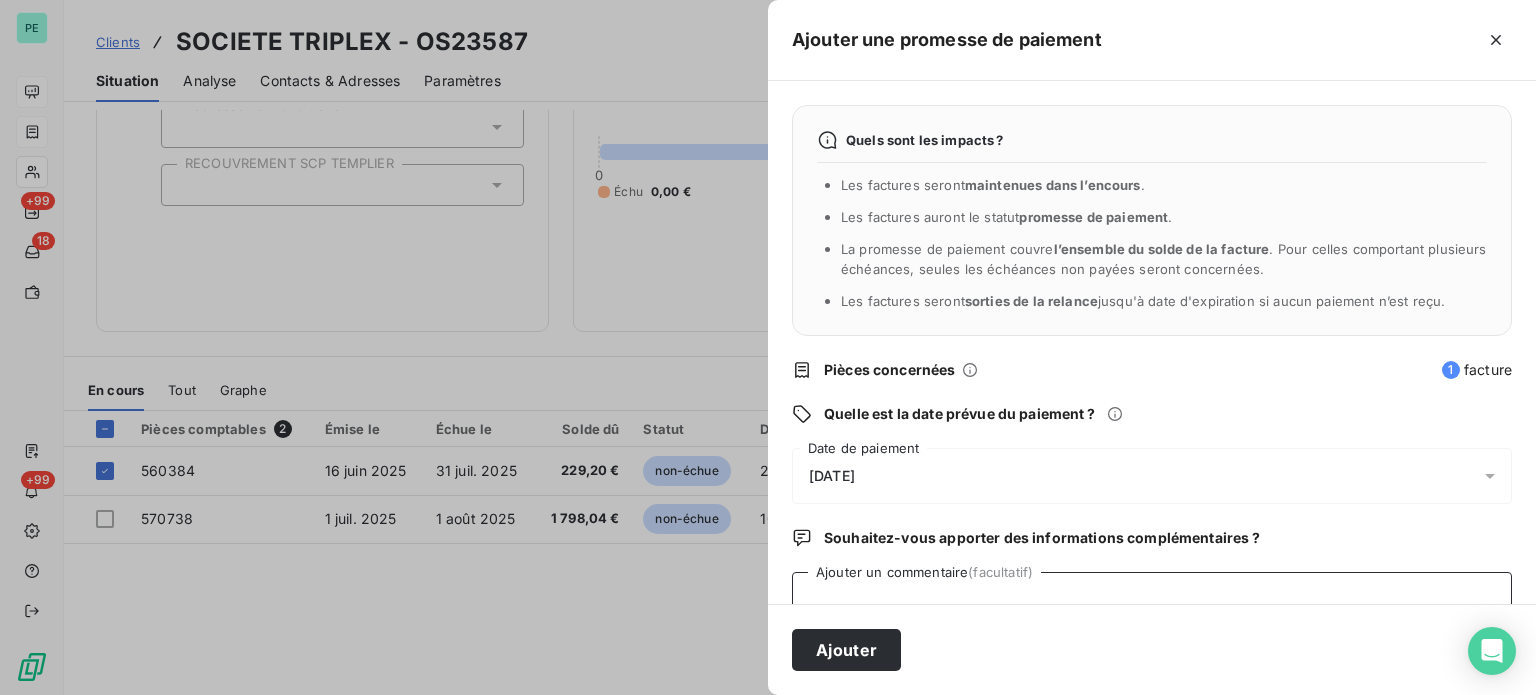 click on "Ajouter un commentaire  (facultatif)" at bounding box center (1152, 610) 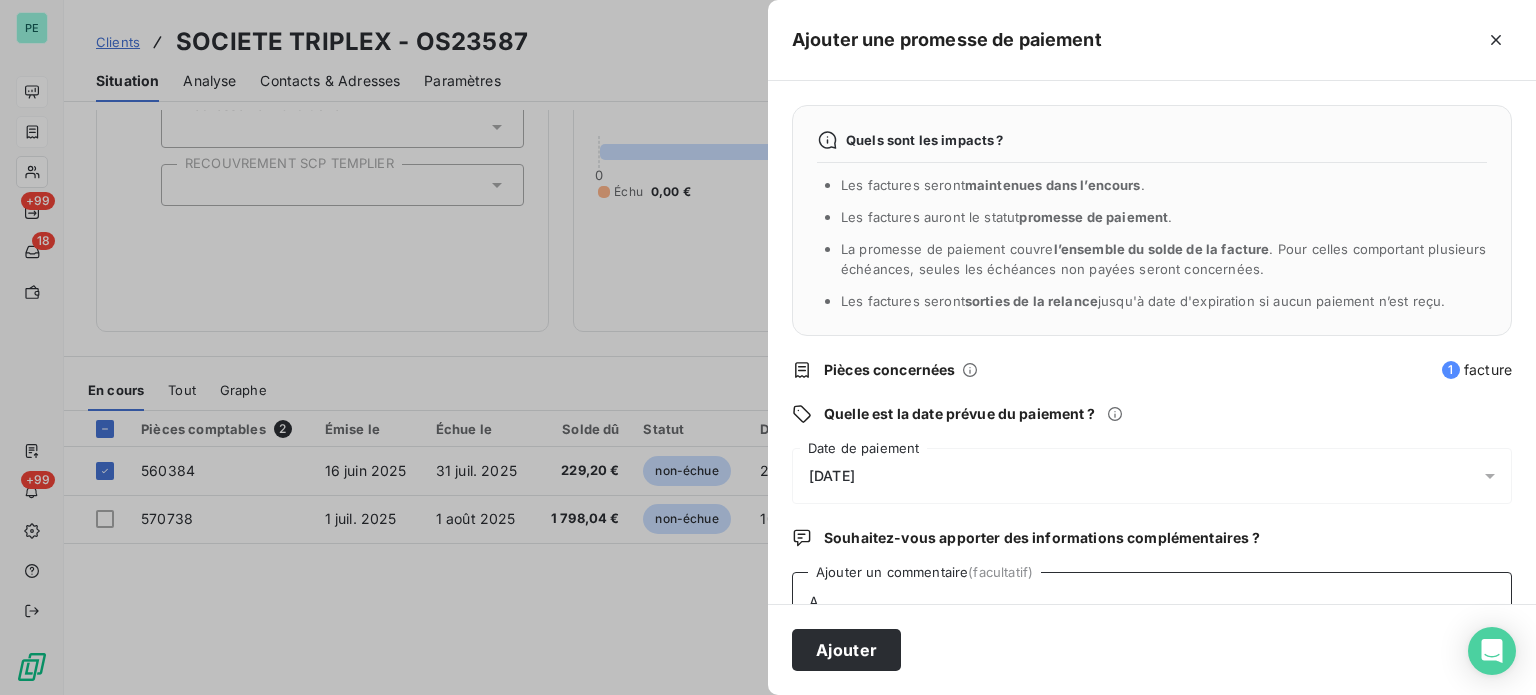 scroll, scrollTop: 5, scrollLeft: 0, axis: vertical 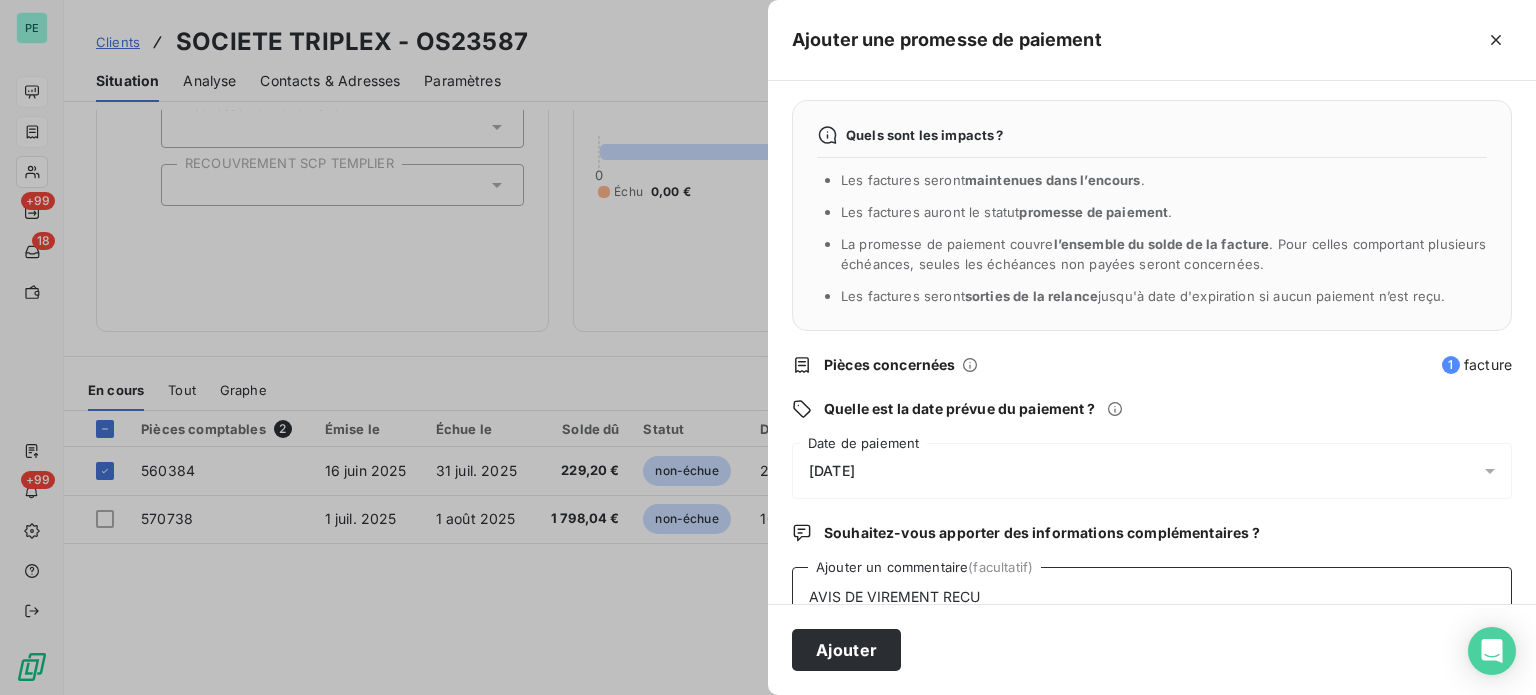 type on "AVIS DE VIREMENT RECU" 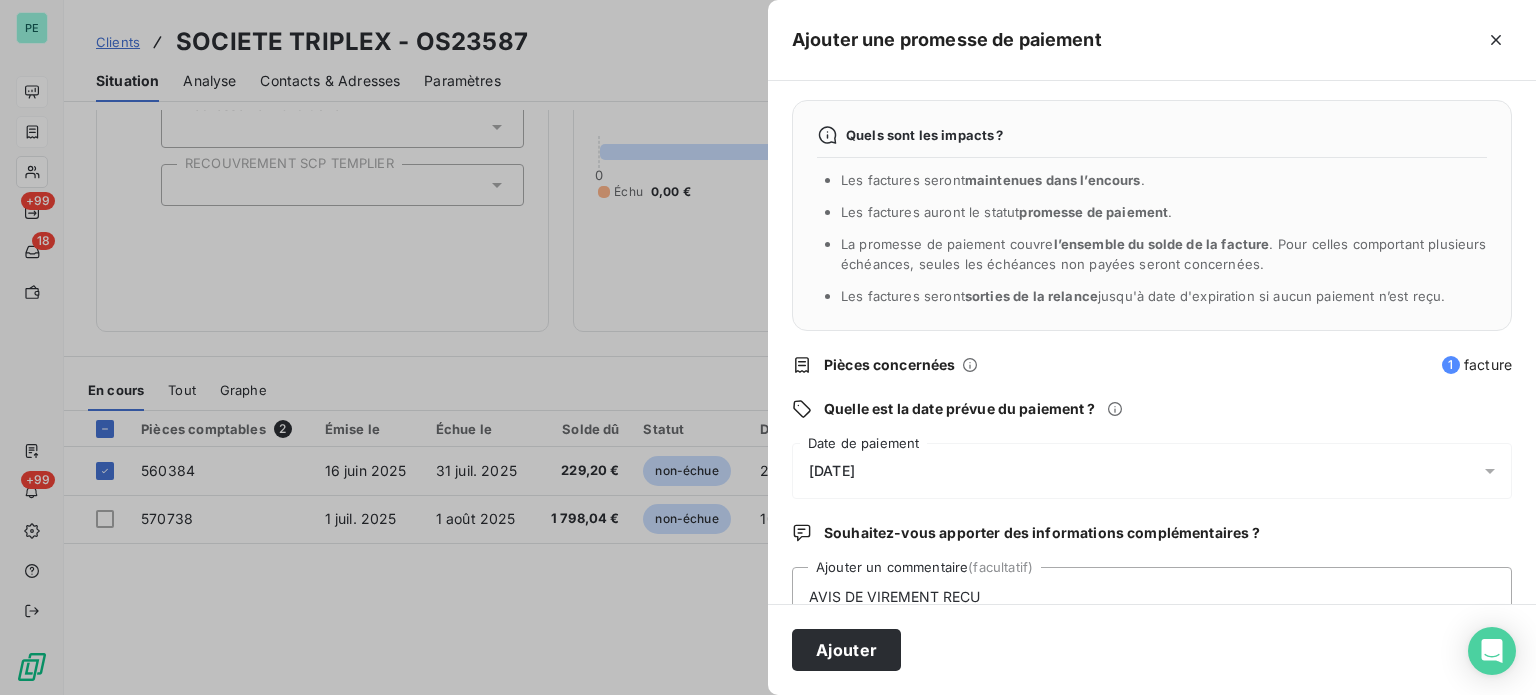 click on "[DATE]" at bounding box center (832, 471) 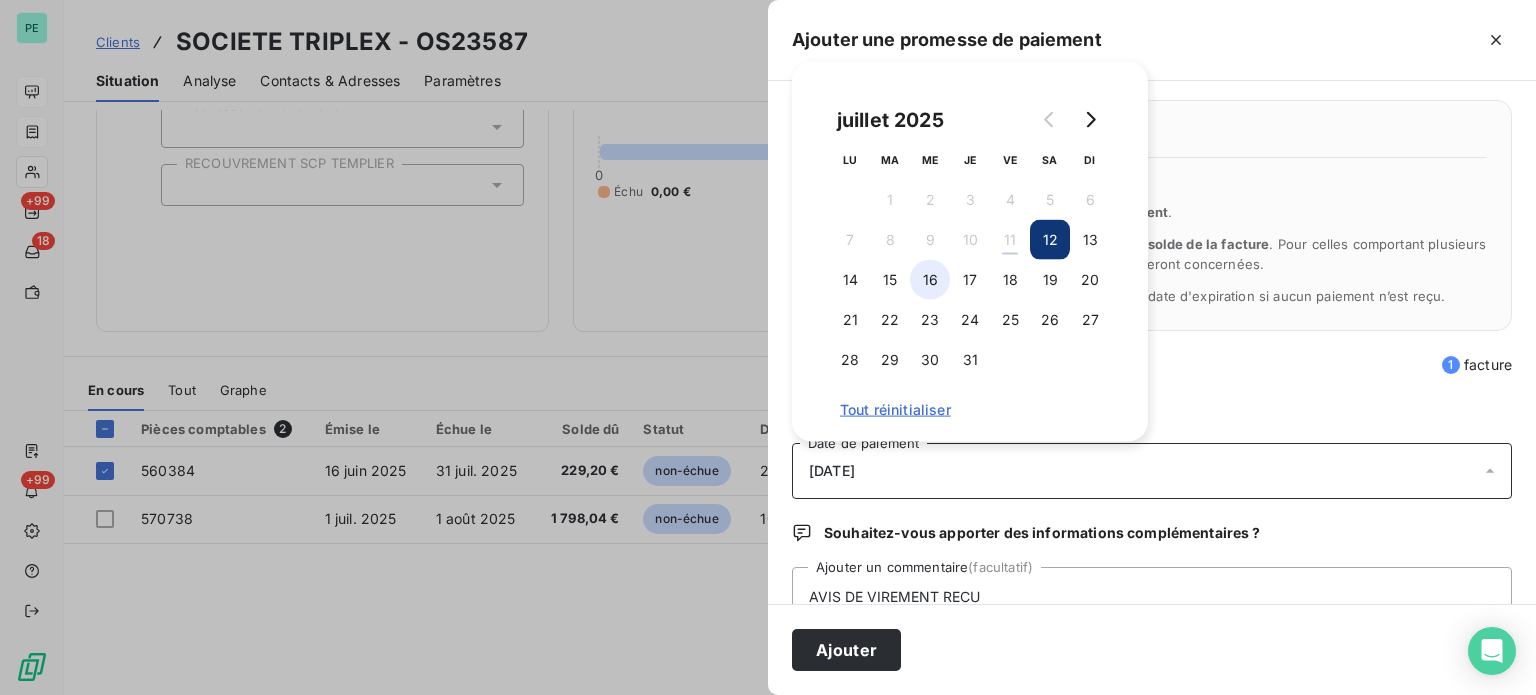 click on "16" at bounding box center (930, 280) 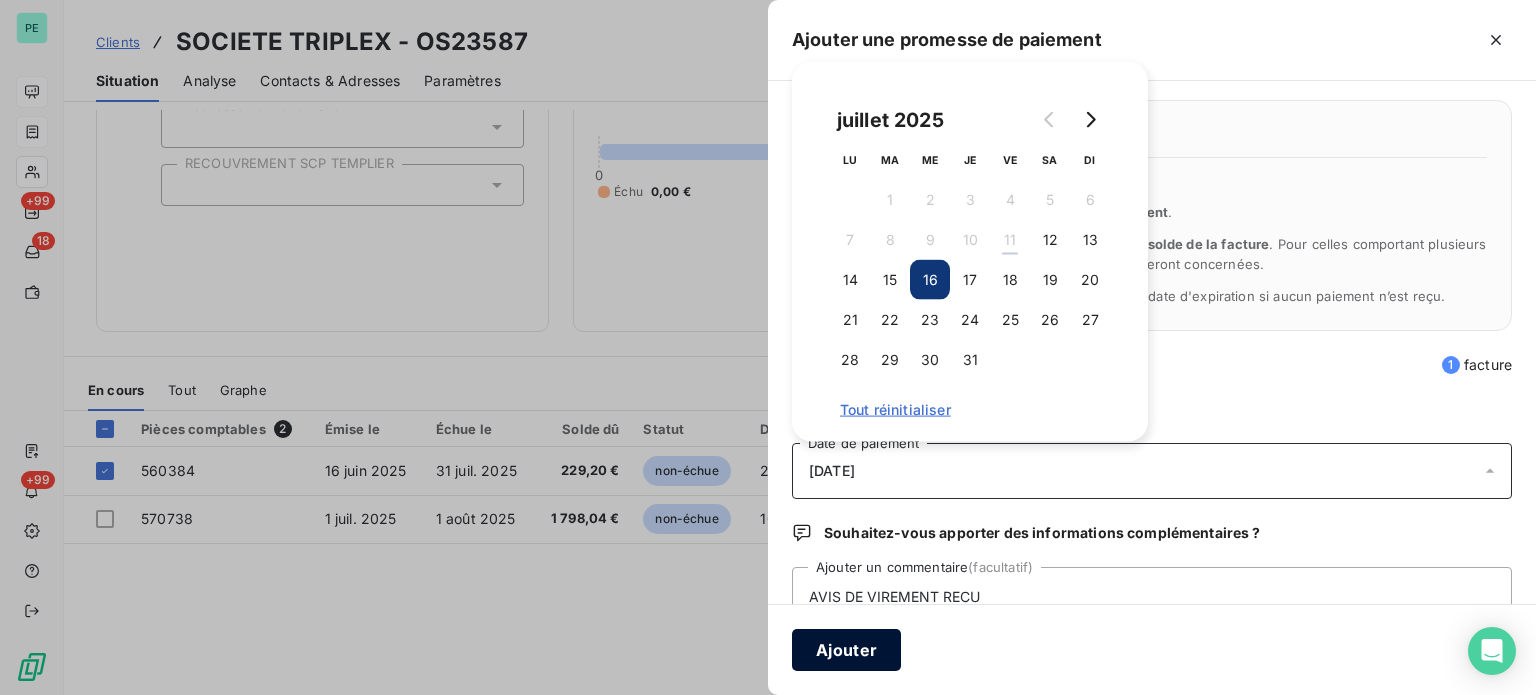 click on "Ajouter" at bounding box center [846, 650] 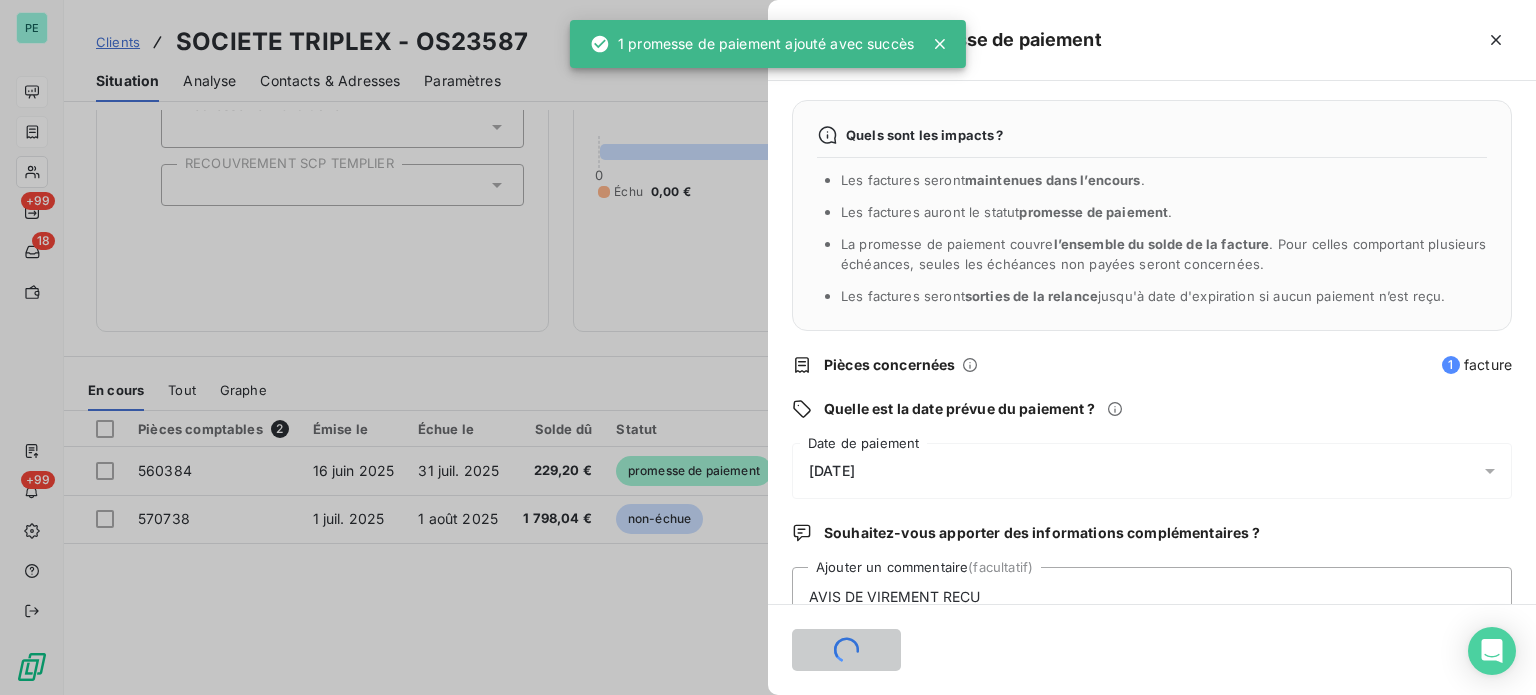 type 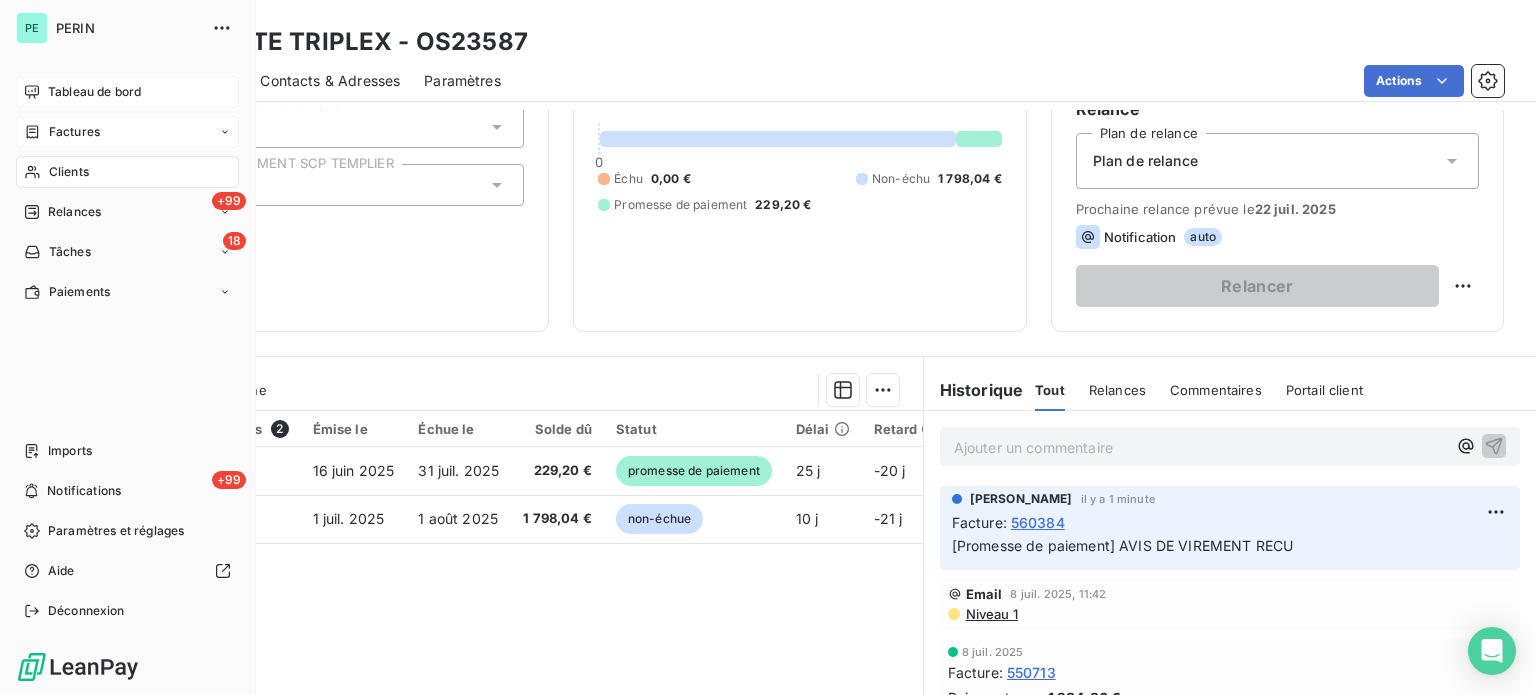 click on "Factures" at bounding box center [74, 132] 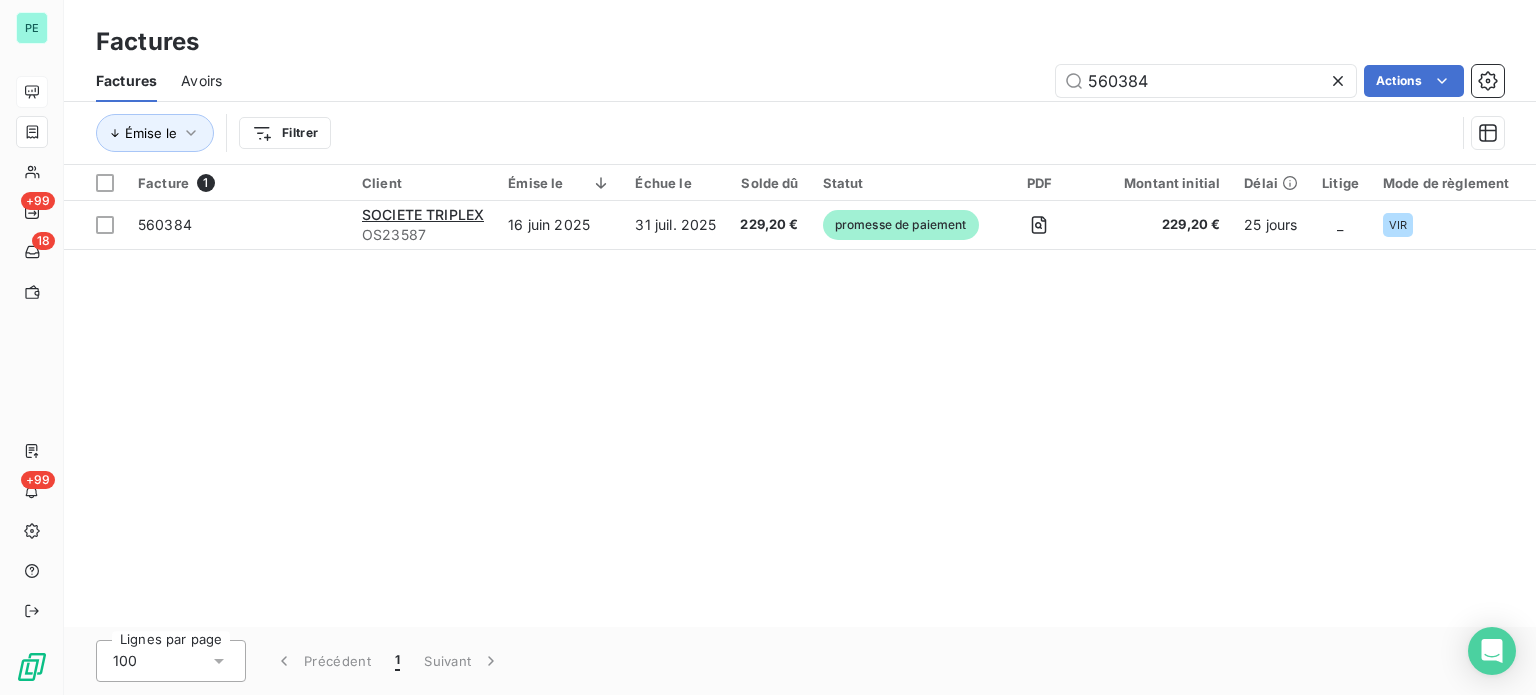 drag, startPoint x: 1100, startPoint y: 79, endPoint x: 1327, endPoint y: 83, distance: 227.03523 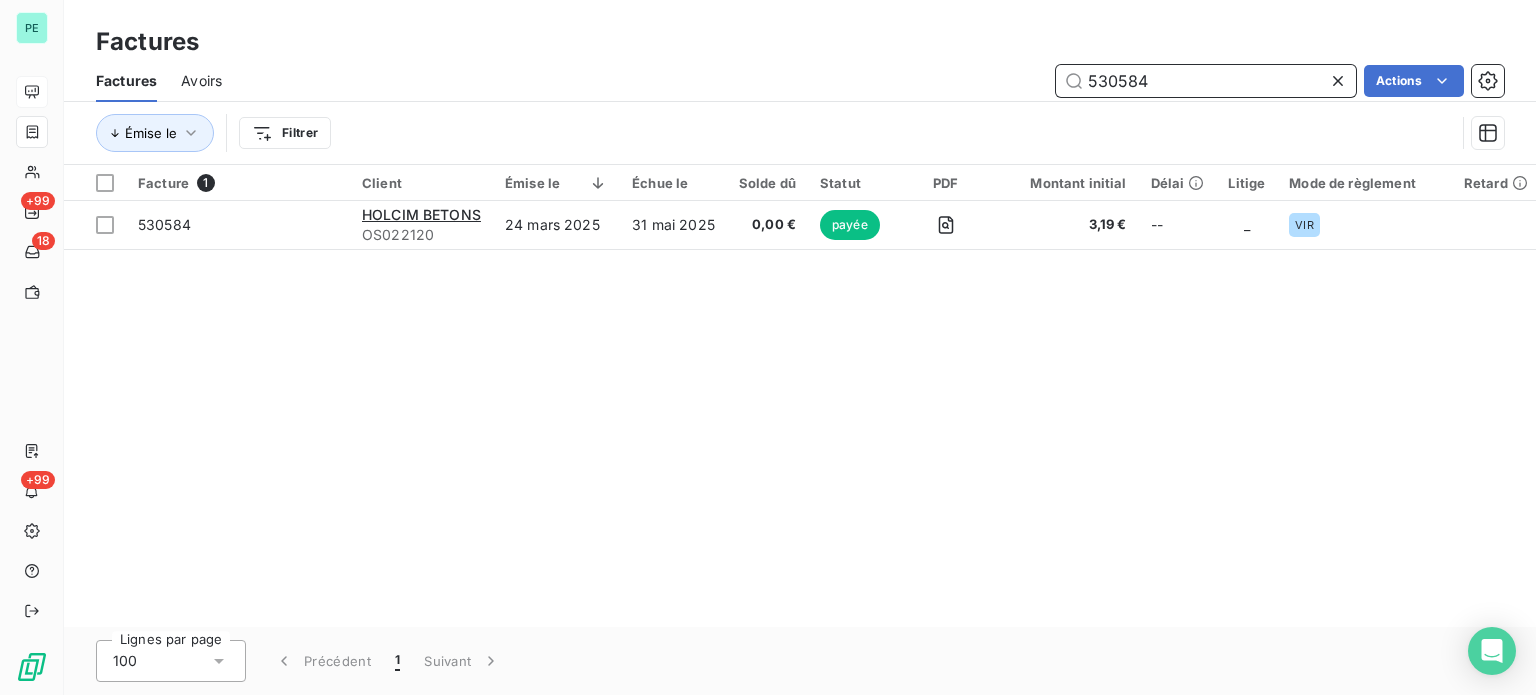 click on "530584" at bounding box center [1206, 81] 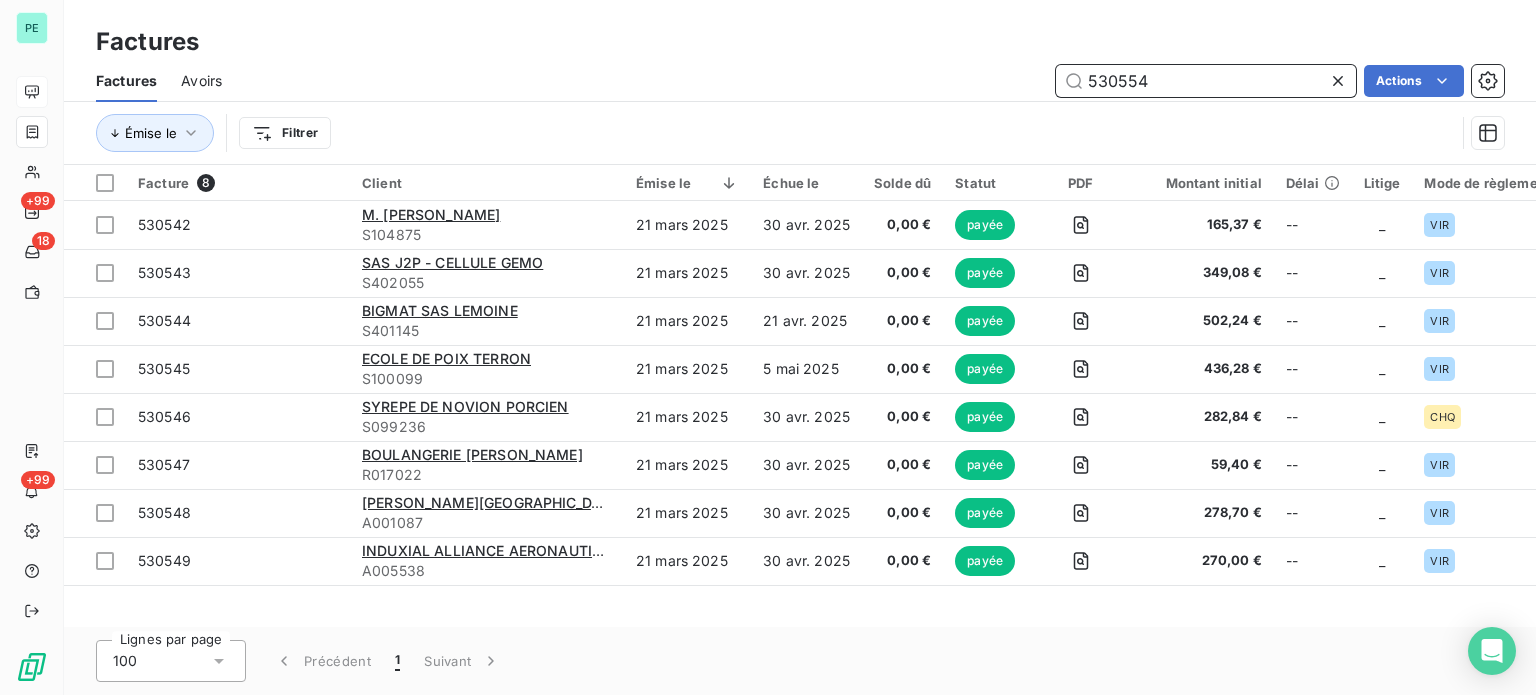 type on "530554" 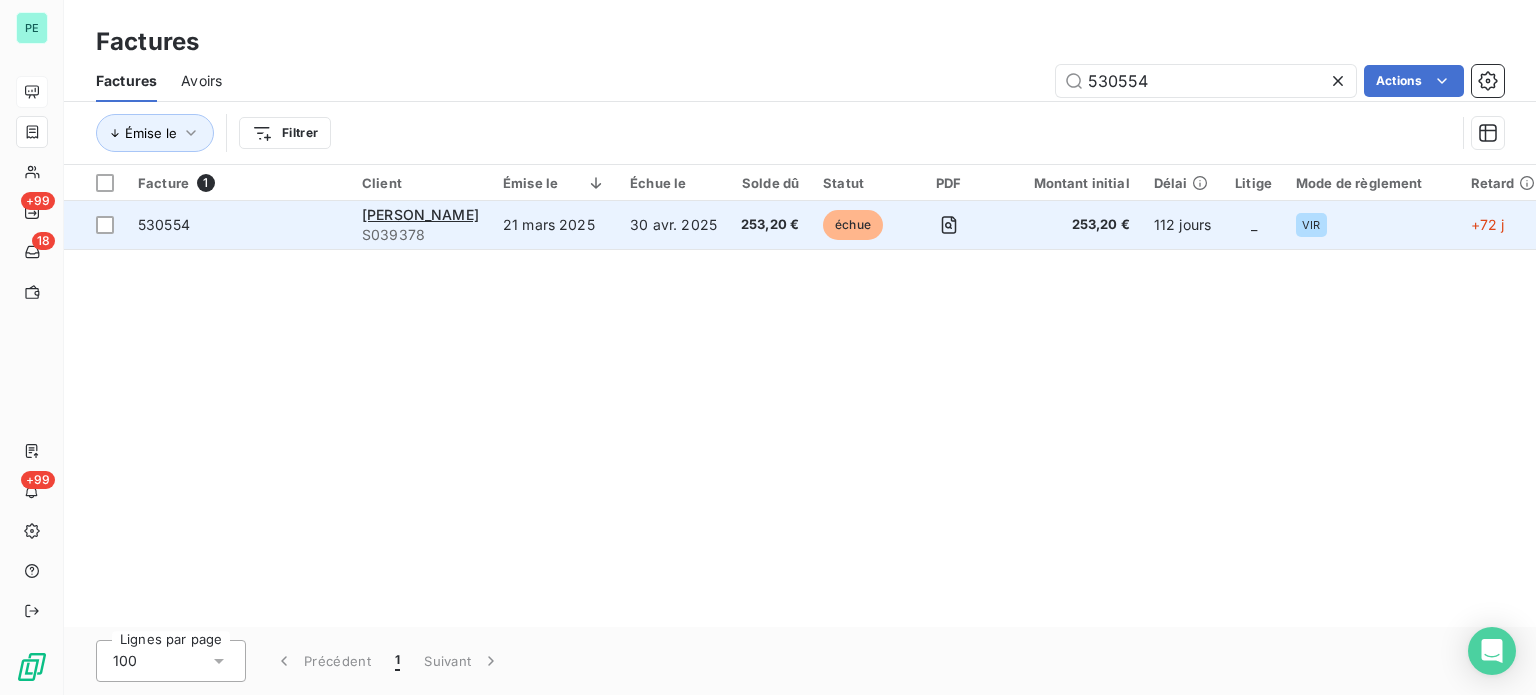 click on "[PERSON_NAME]" at bounding box center (420, 214) 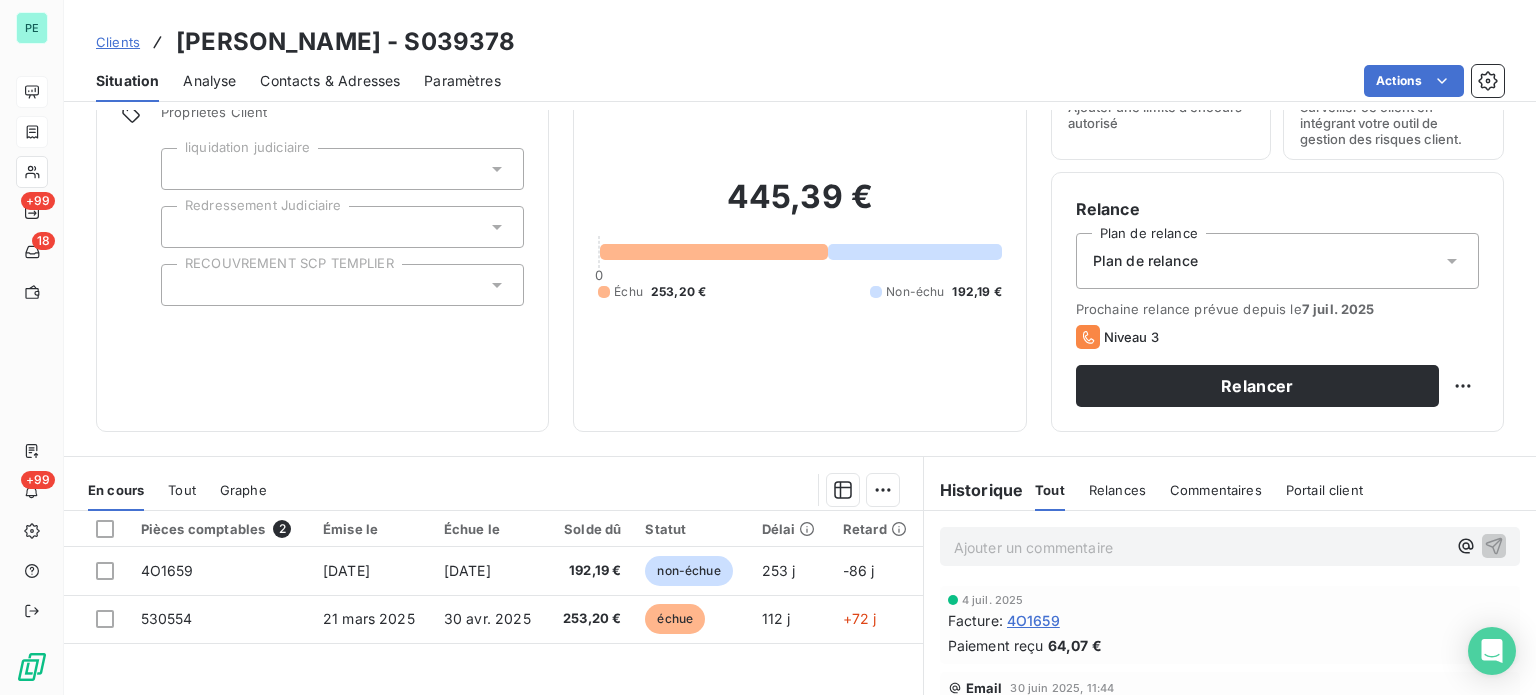 scroll, scrollTop: 200, scrollLeft: 0, axis: vertical 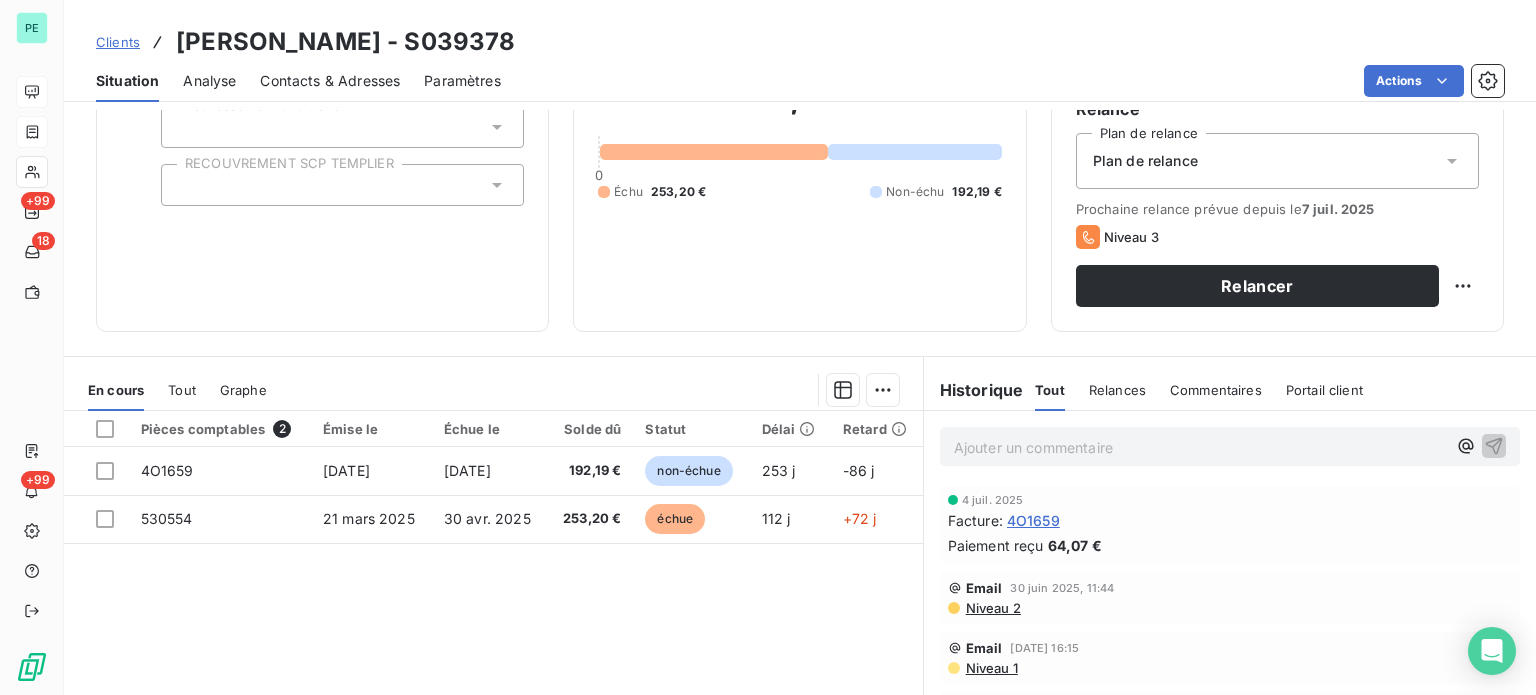 click on "Ajouter un commentaire ﻿" at bounding box center (1200, 447) 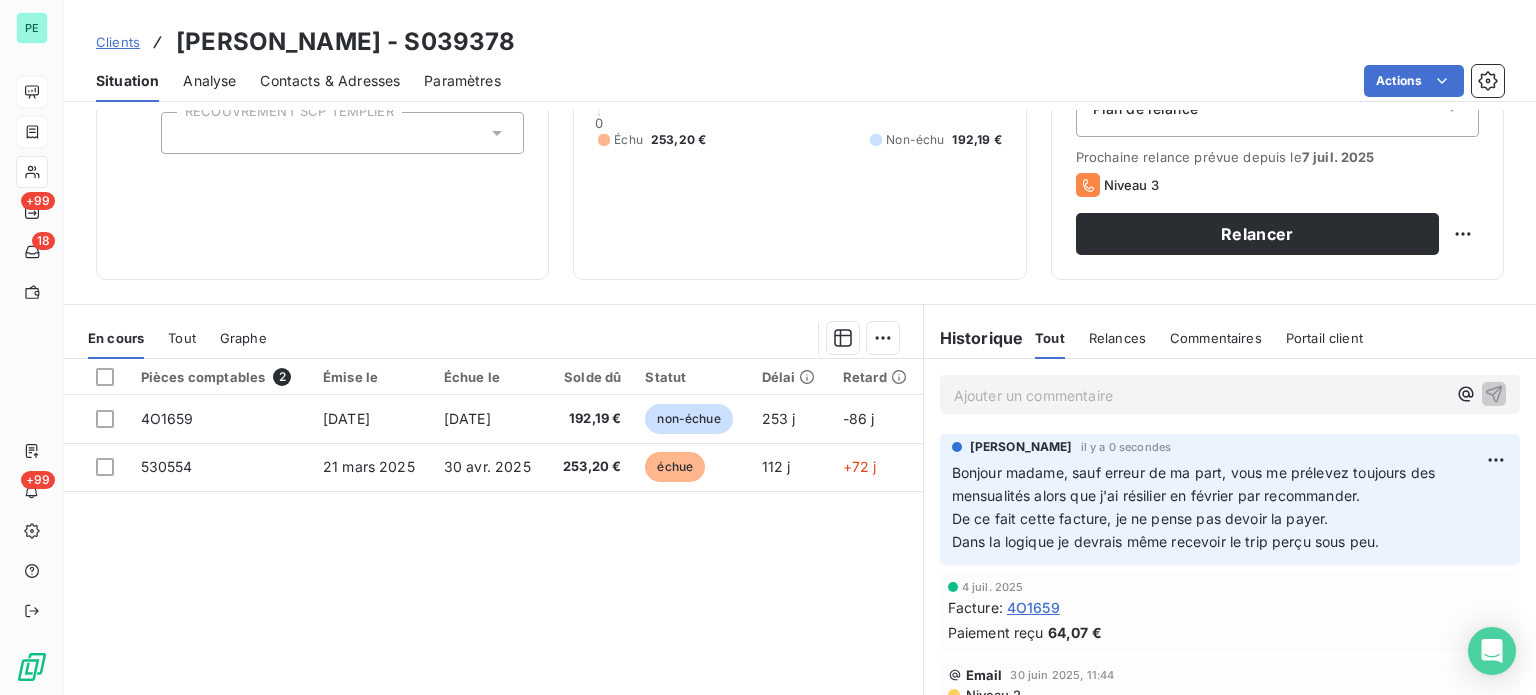 scroll, scrollTop: 300, scrollLeft: 0, axis: vertical 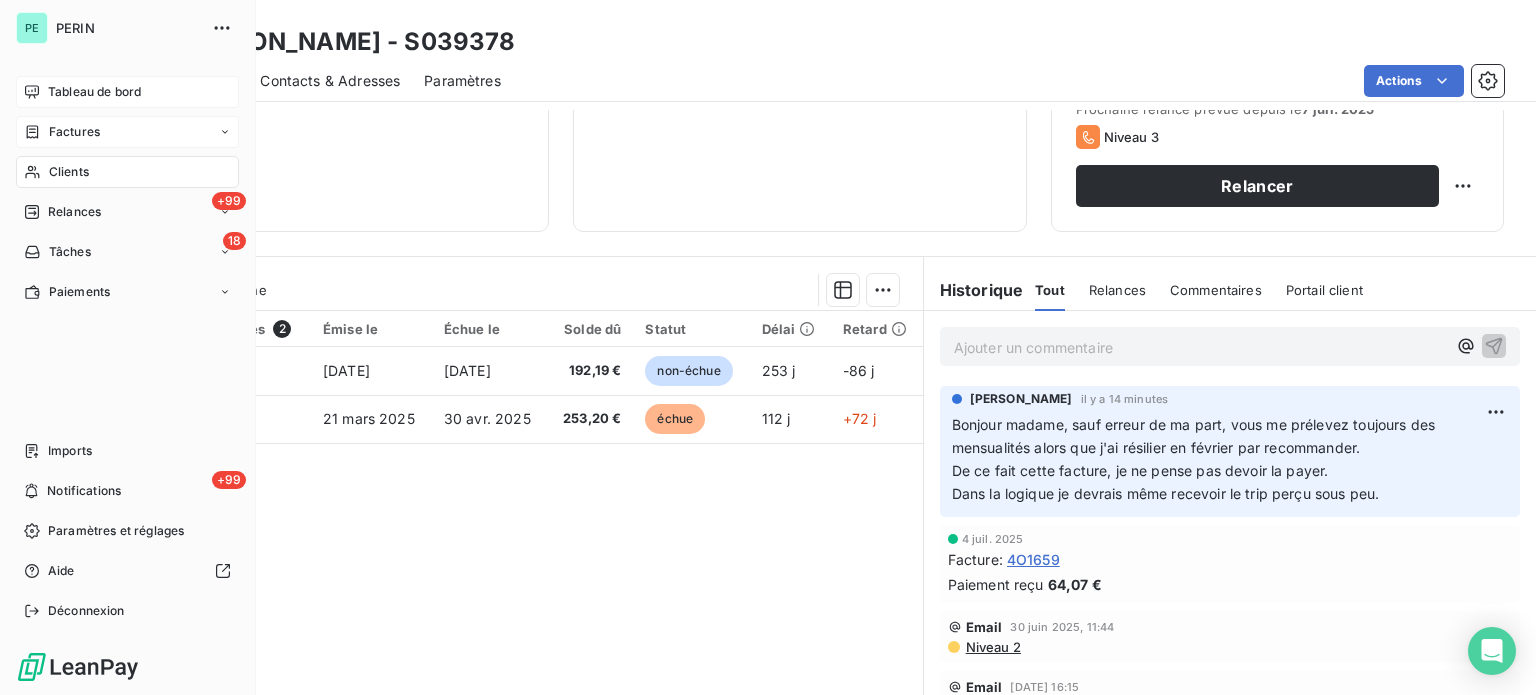 click on "Tableau de bord" at bounding box center (94, 92) 